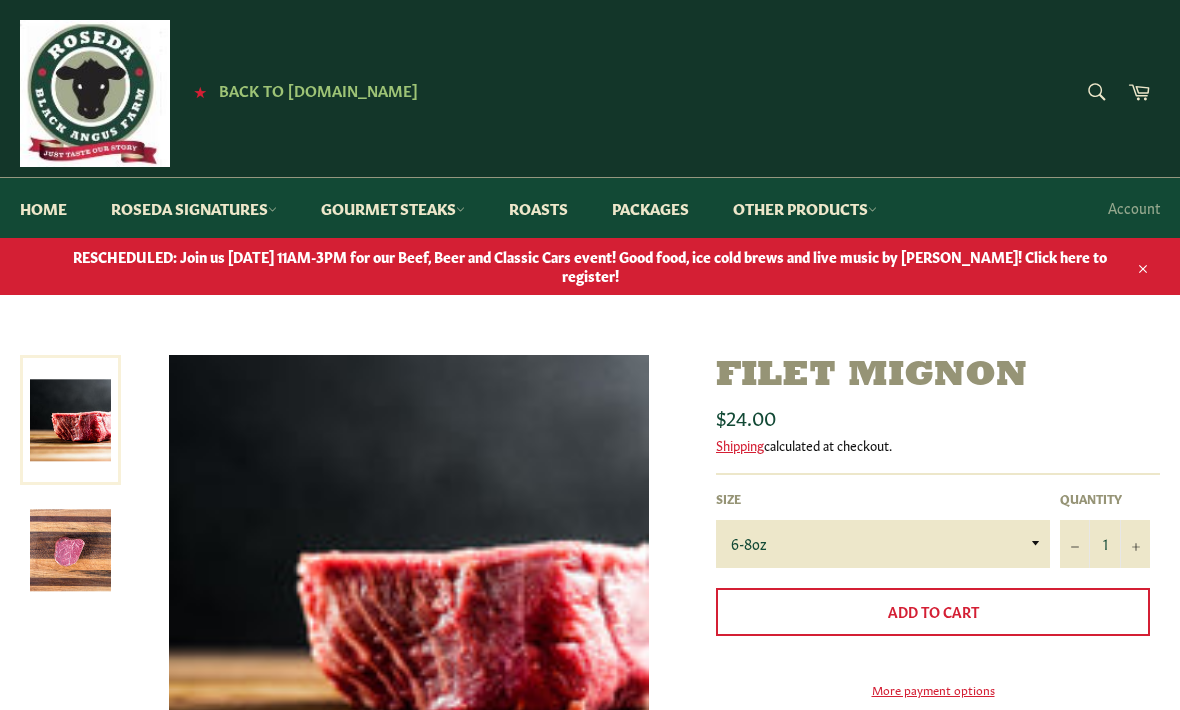 scroll, scrollTop: 0, scrollLeft: 0, axis: both 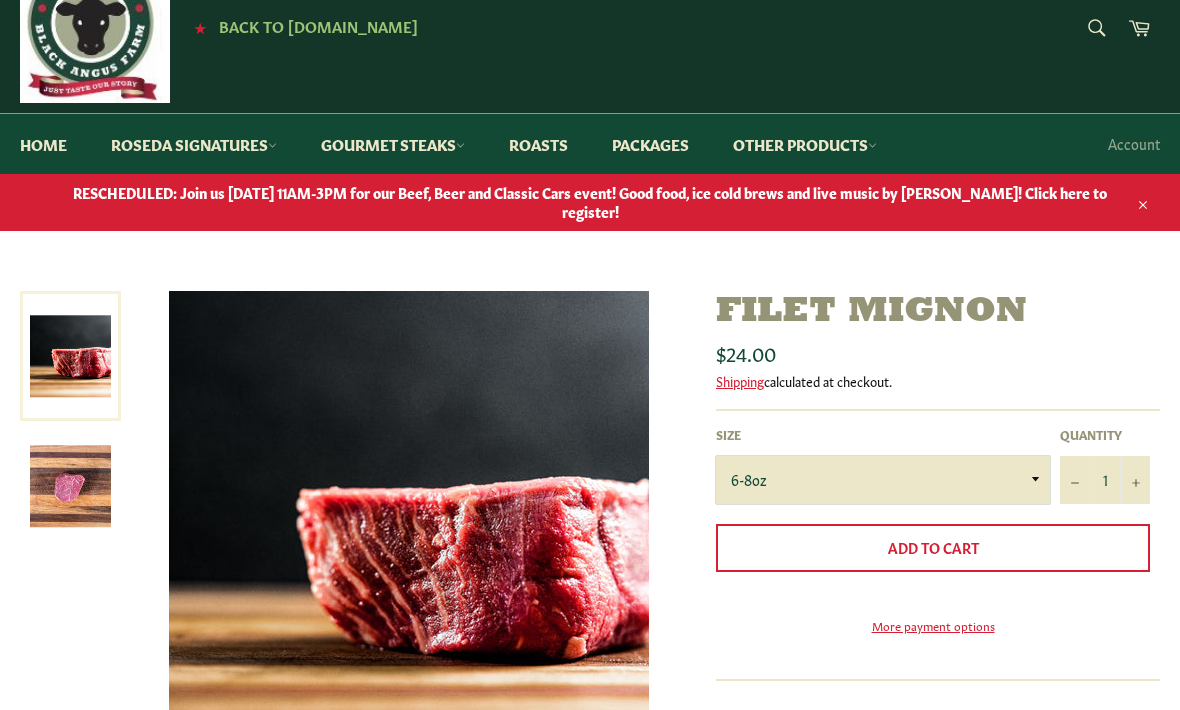 click on "6-8oz" at bounding box center (883, 480) 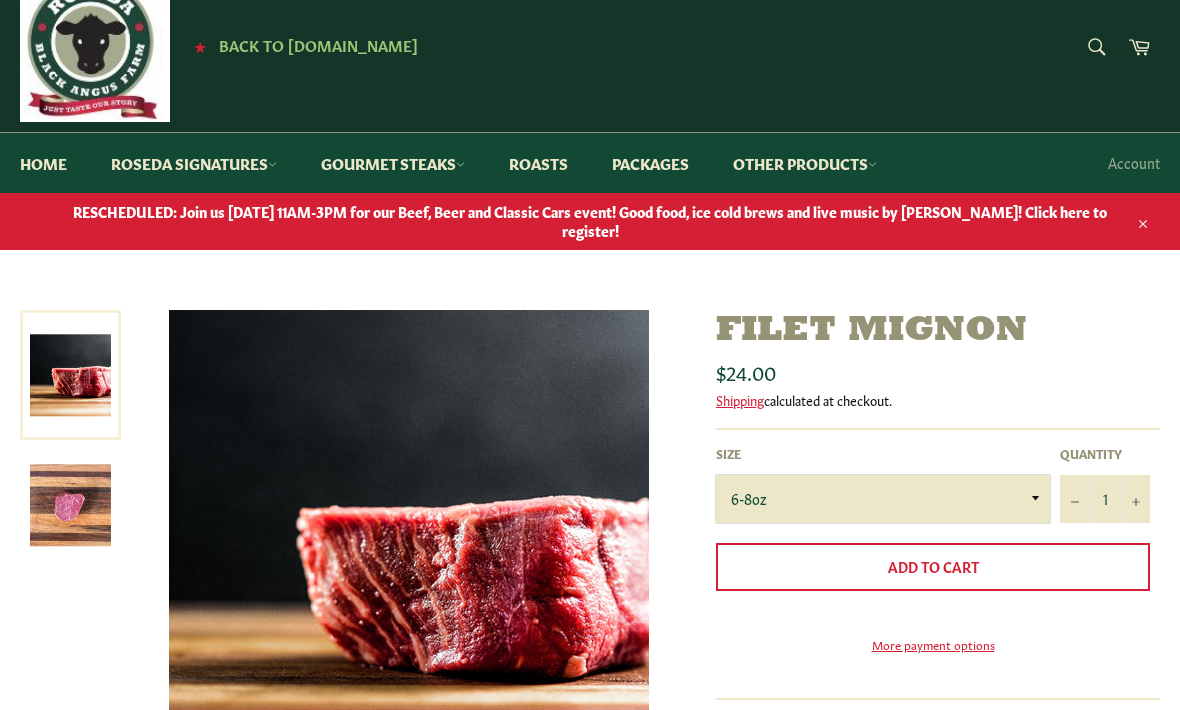 scroll, scrollTop: 46, scrollLeft: 0, axis: vertical 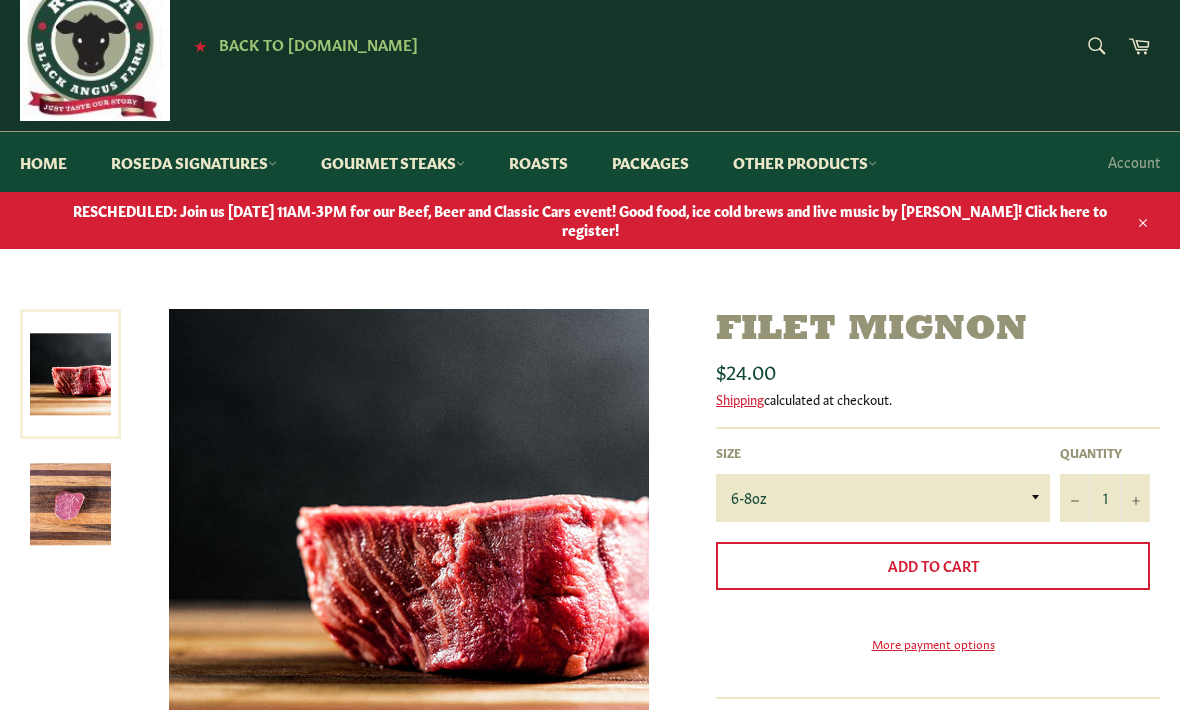 click on "Gourmet Steaks" at bounding box center (393, 162) 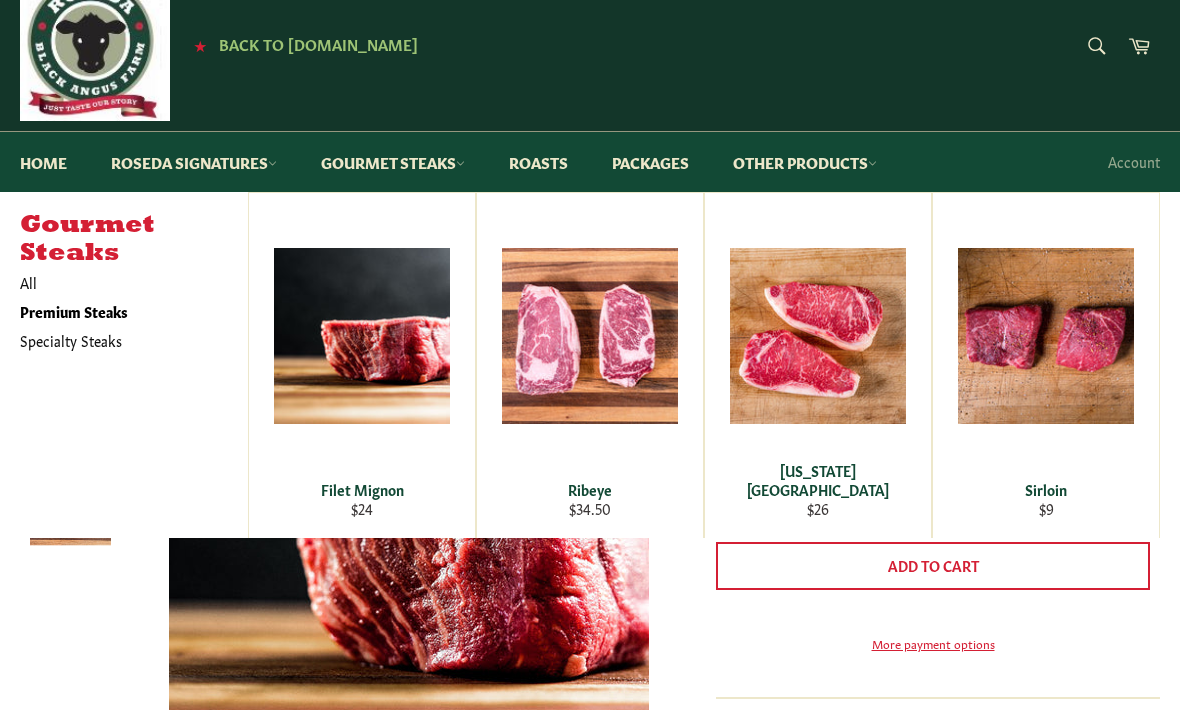 click on "Filet Mignon" at bounding box center [362, 489] 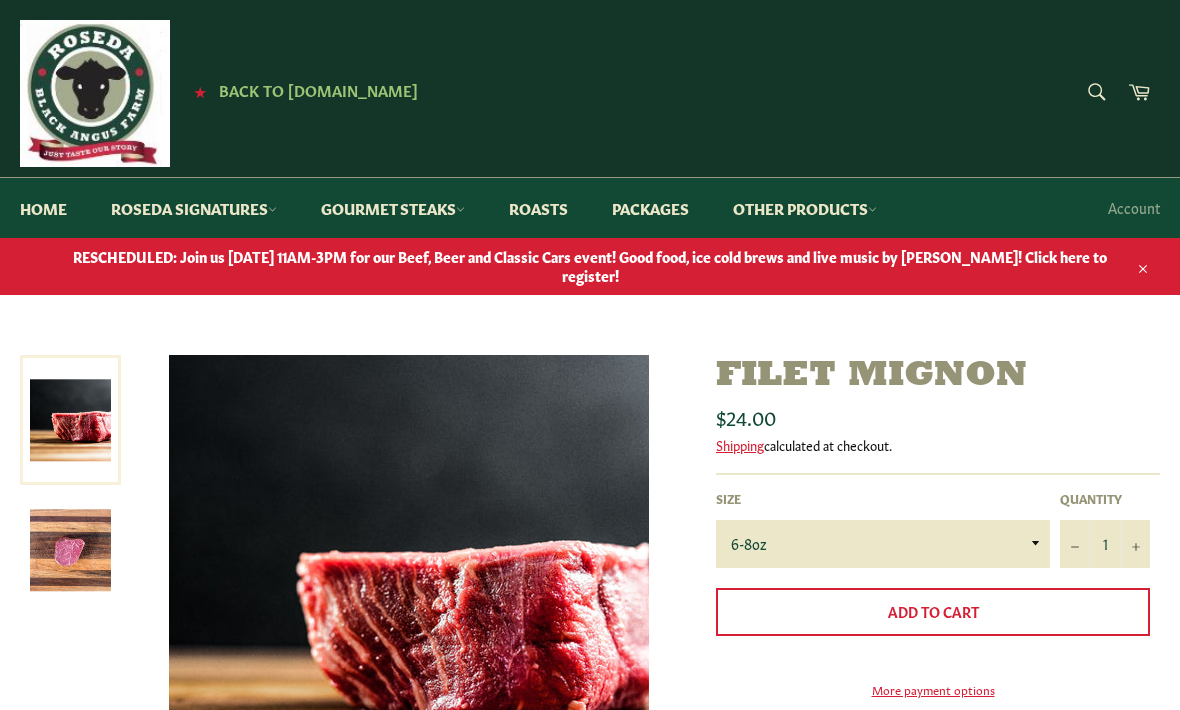 scroll, scrollTop: 0, scrollLeft: 0, axis: both 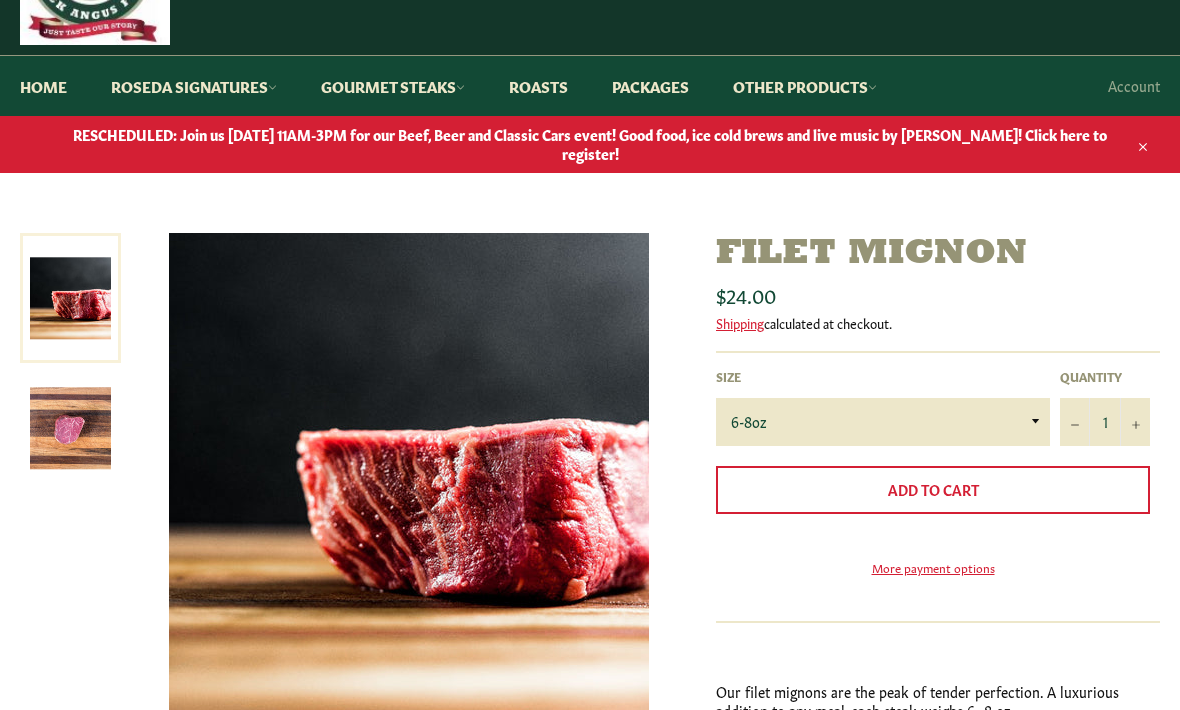 click at bounding box center (70, 429) 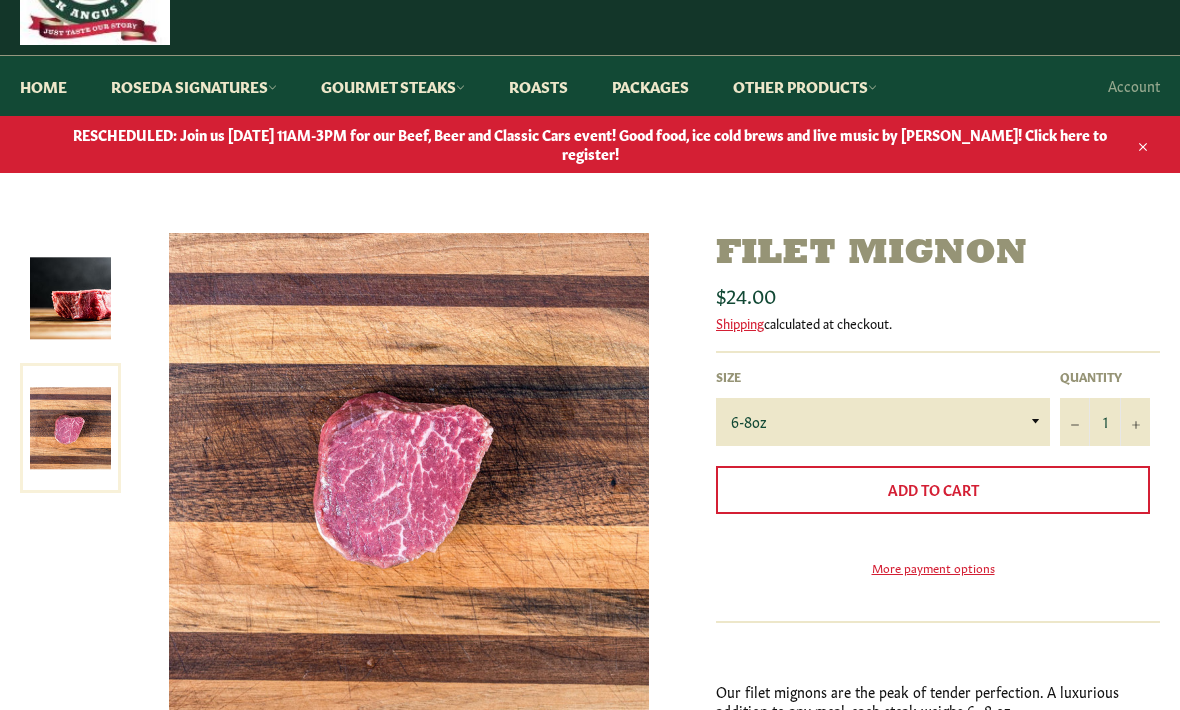 click at bounding box center (70, 298) 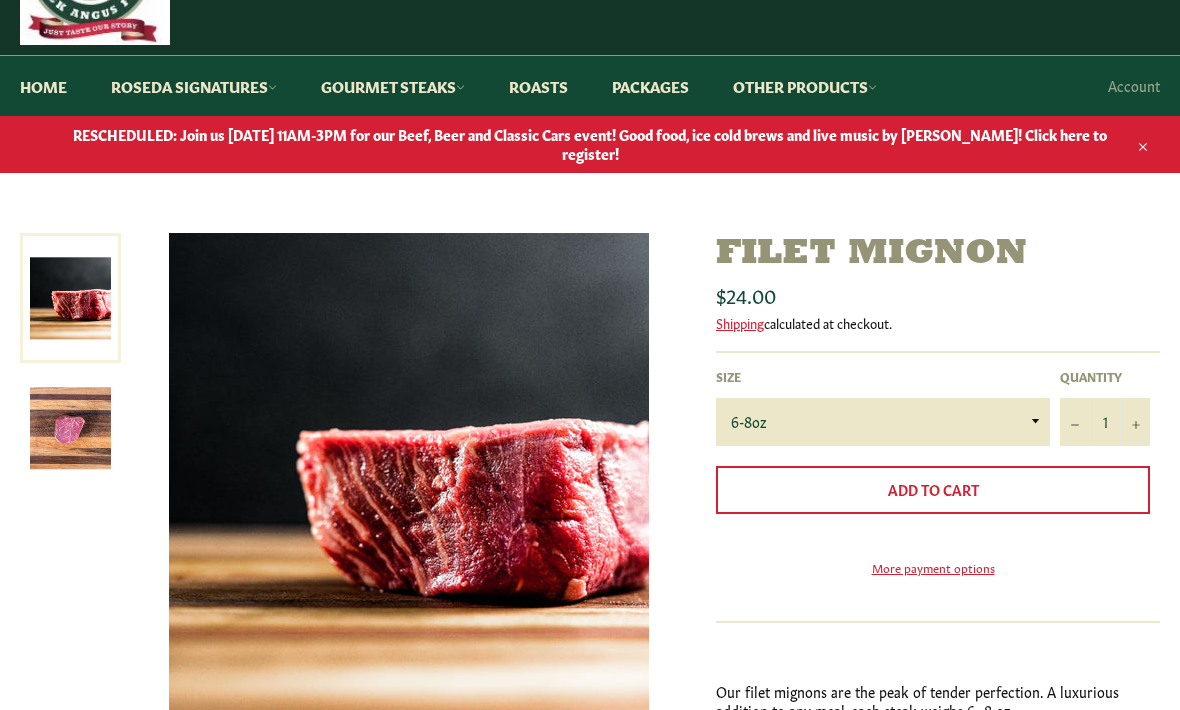 click at bounding box center [70, 428] 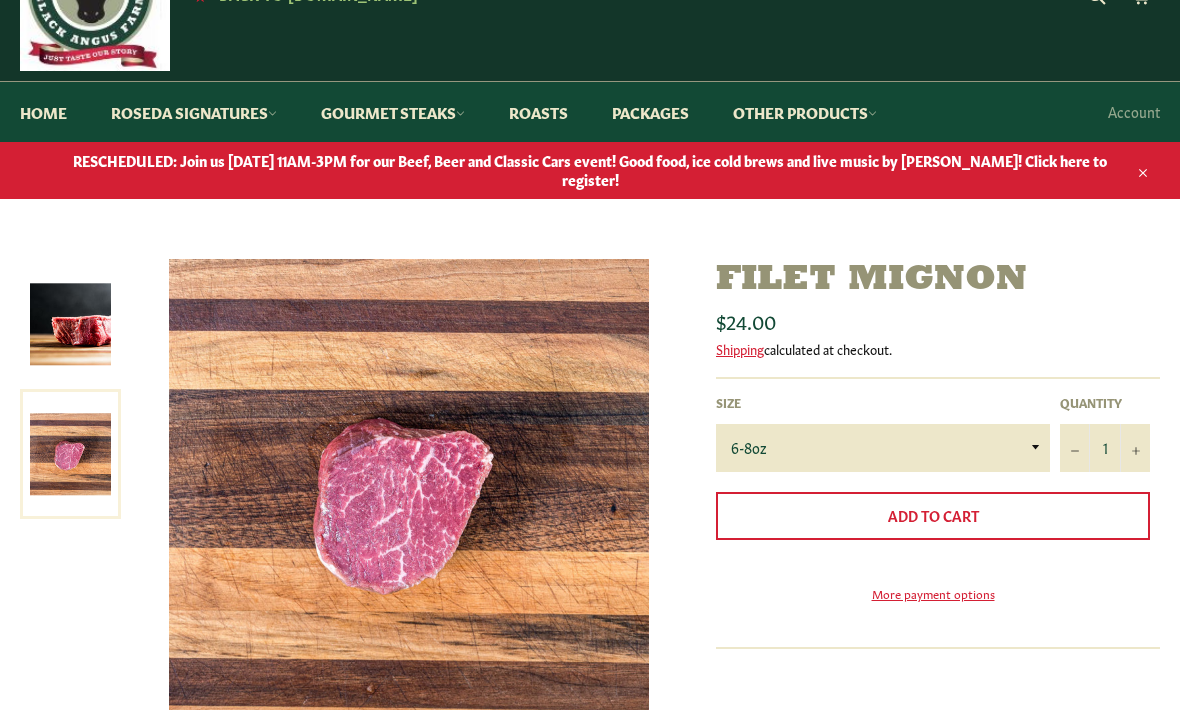 scroll, scrollTop: 0, scrollLeft: 0, axis: both 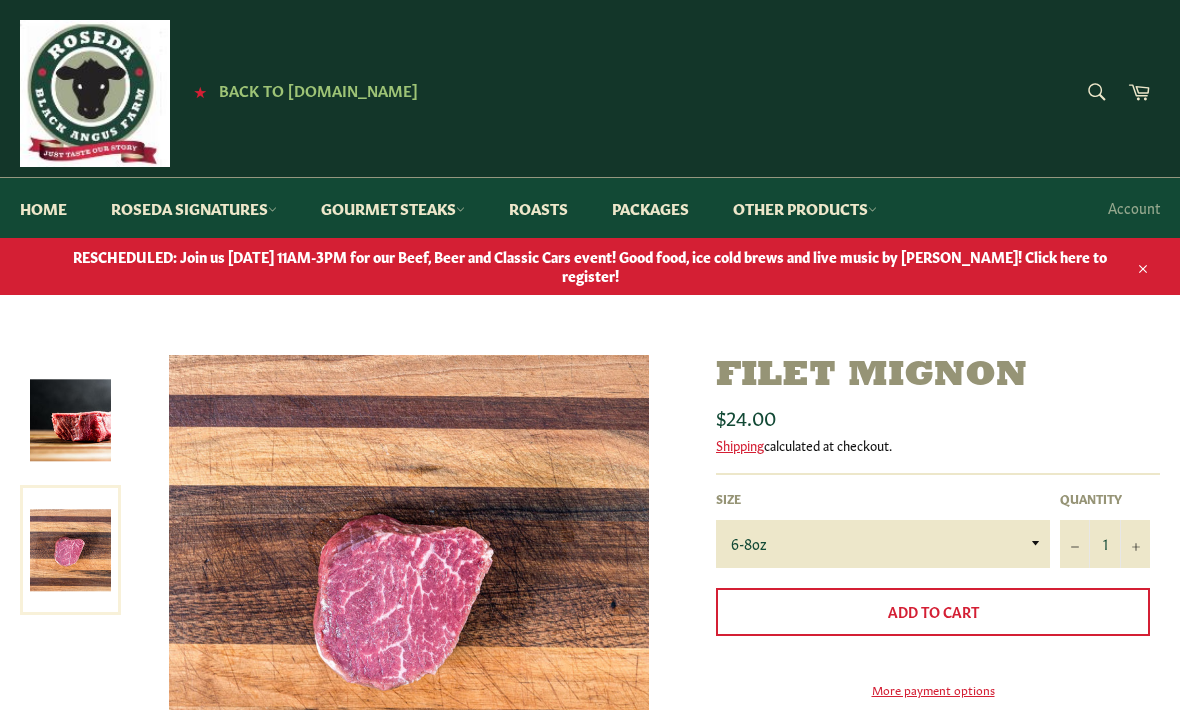 click on "Back to [DOMAIN_NAME]" at bounding box center [318, 89] 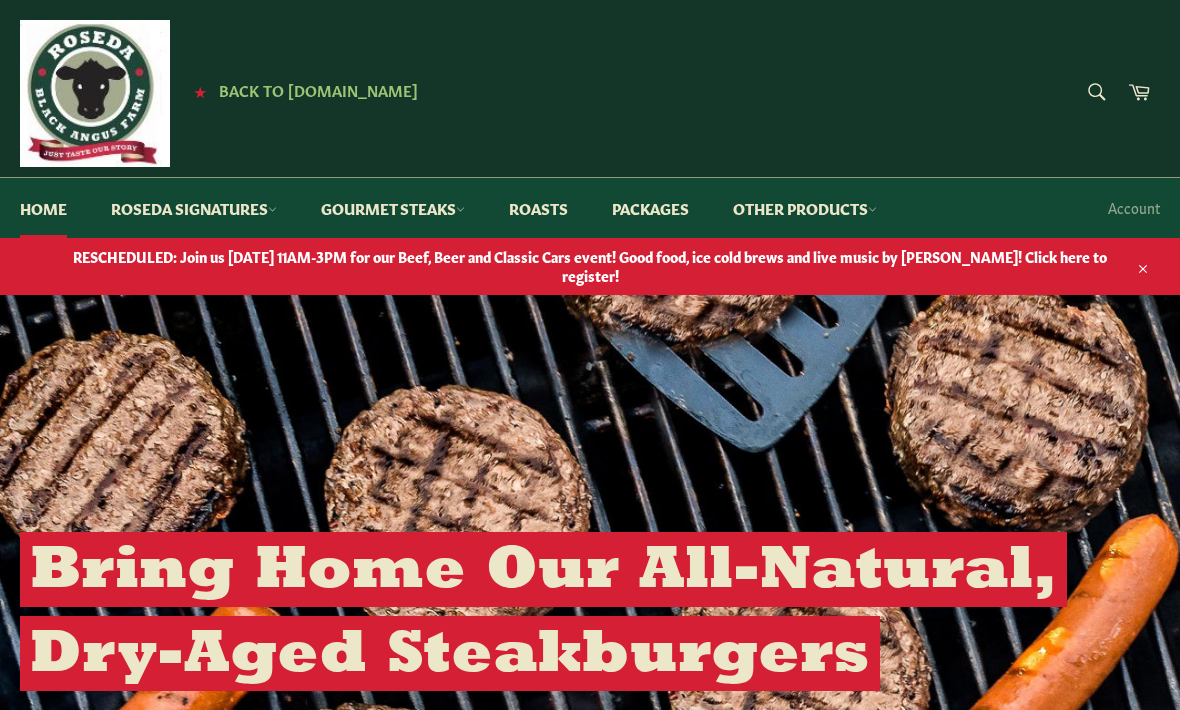 scroll, scrollTop: 0, scrollLeft: 0, axis: both 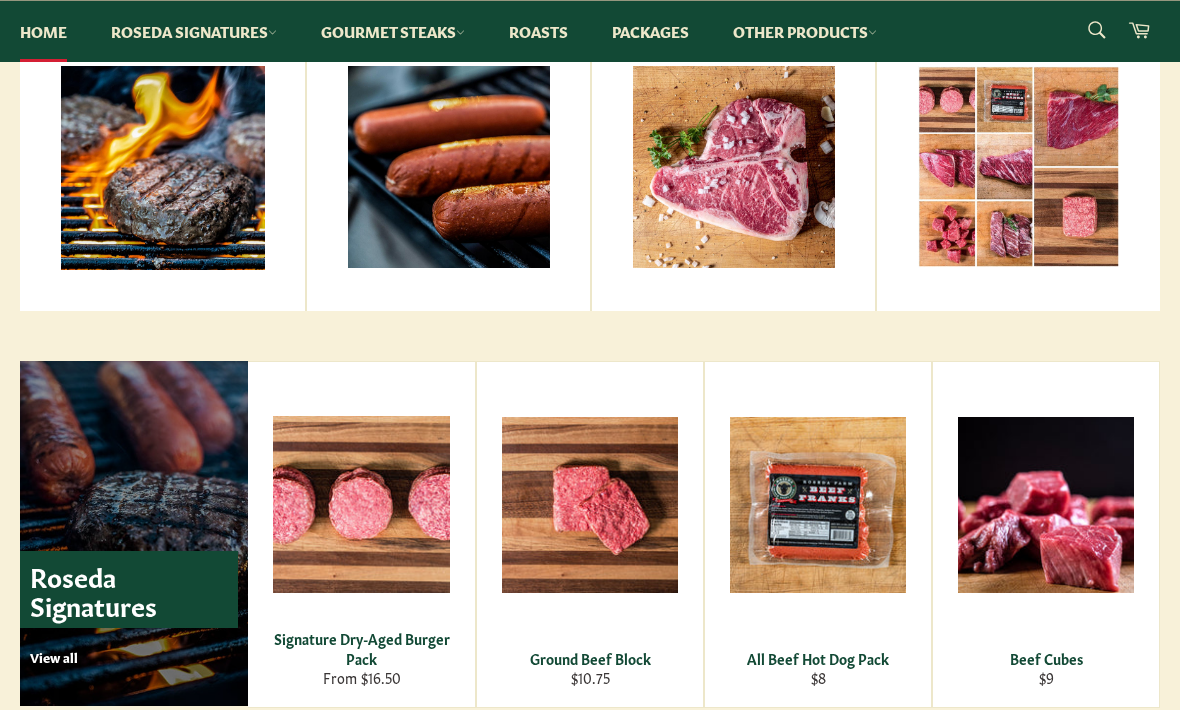 click on "Signature Dry-Aged Burger Pack" at bounding box center [362, 648] 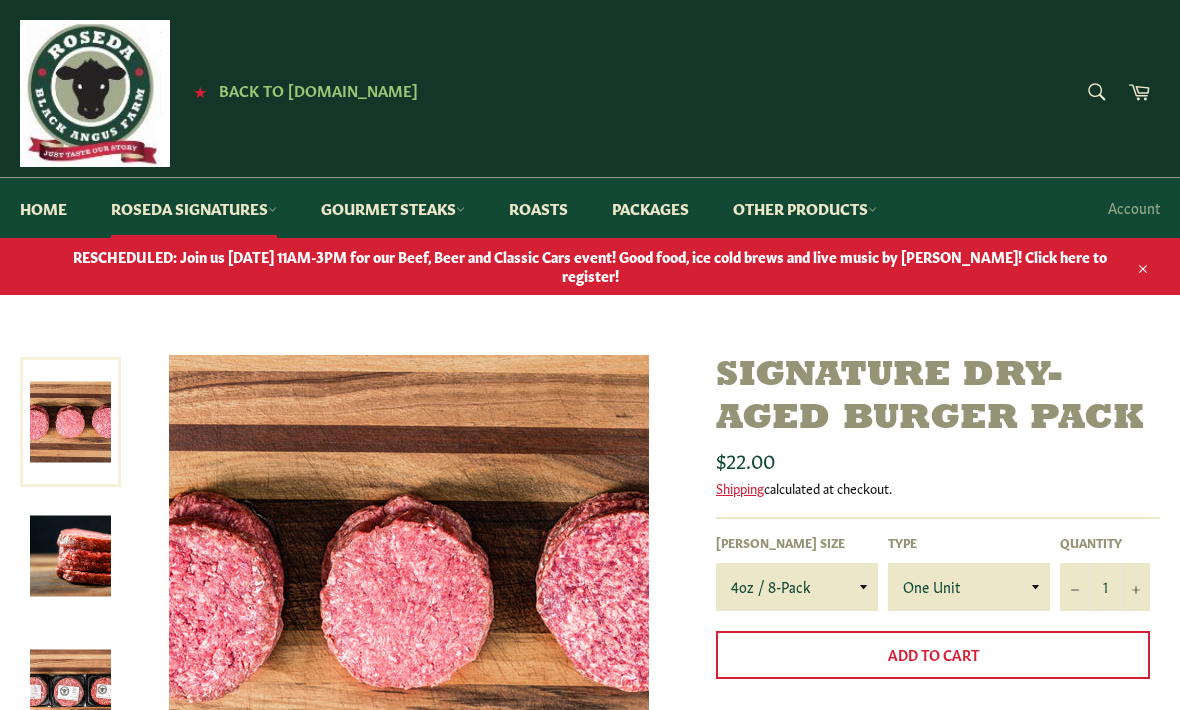 scroll, scrollTop: 0, scrollLeft: 0, axis: both 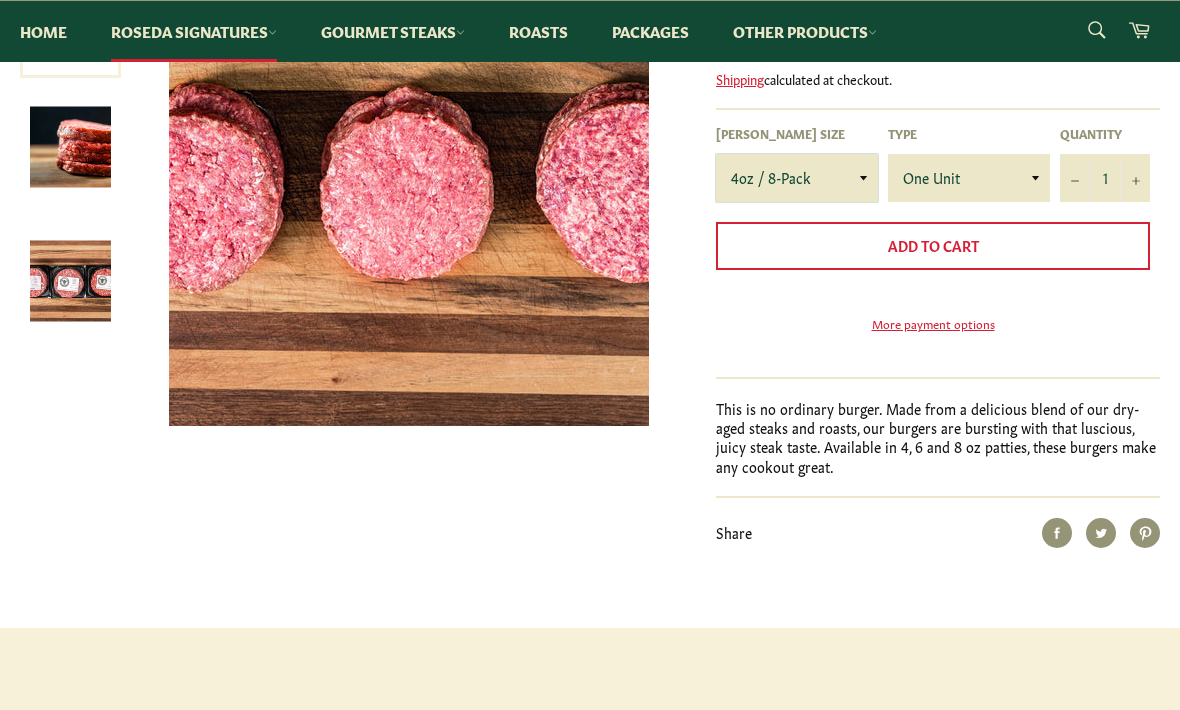 click on "4oz / 8-Pack
6oz / 4-Pack
8oz / 4-Pack" at bounding box center [797, 178] 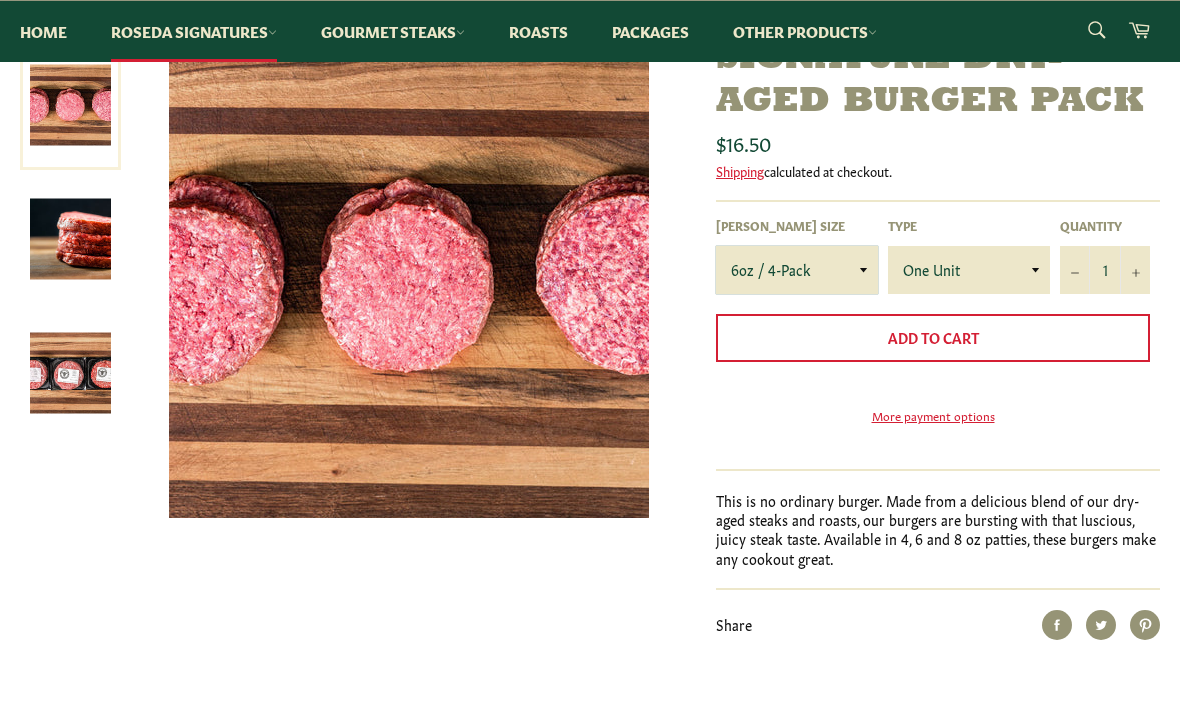 scroll, scrollTop: 312, scrollLeft: 0, axis: vertical 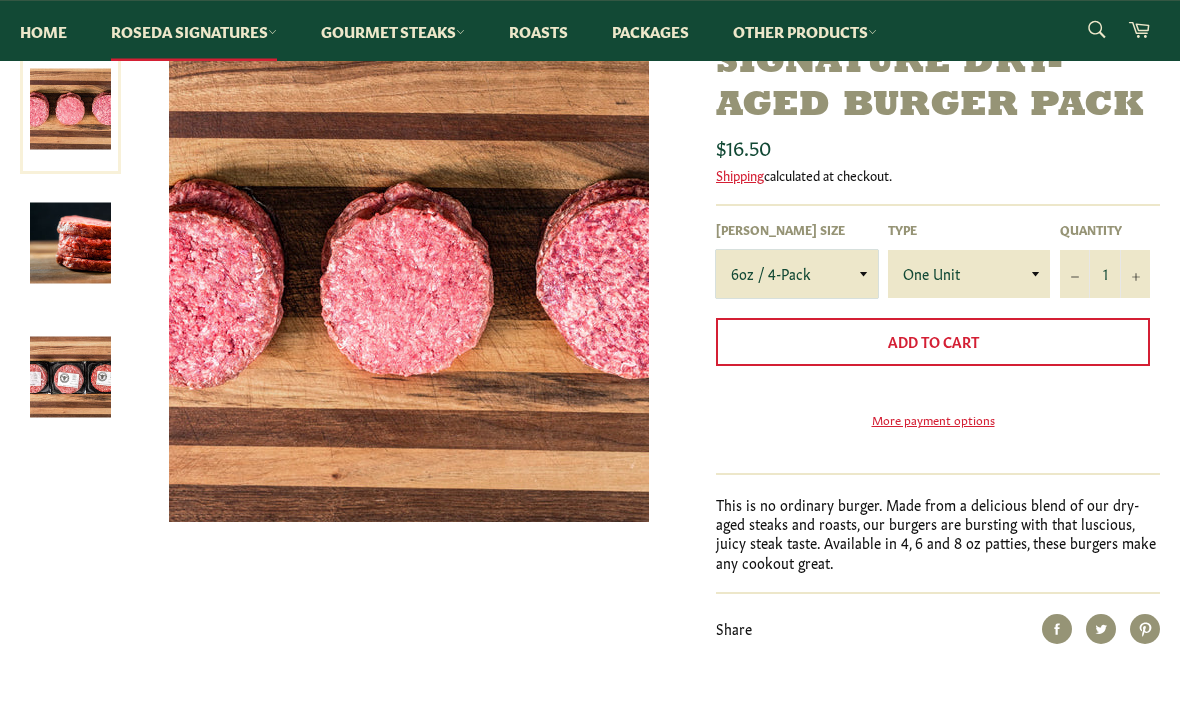 click on "4oz / 8-Pack
6oz / 4-Pack
8oz / 4-Pack" at bounding box center [797, 275] 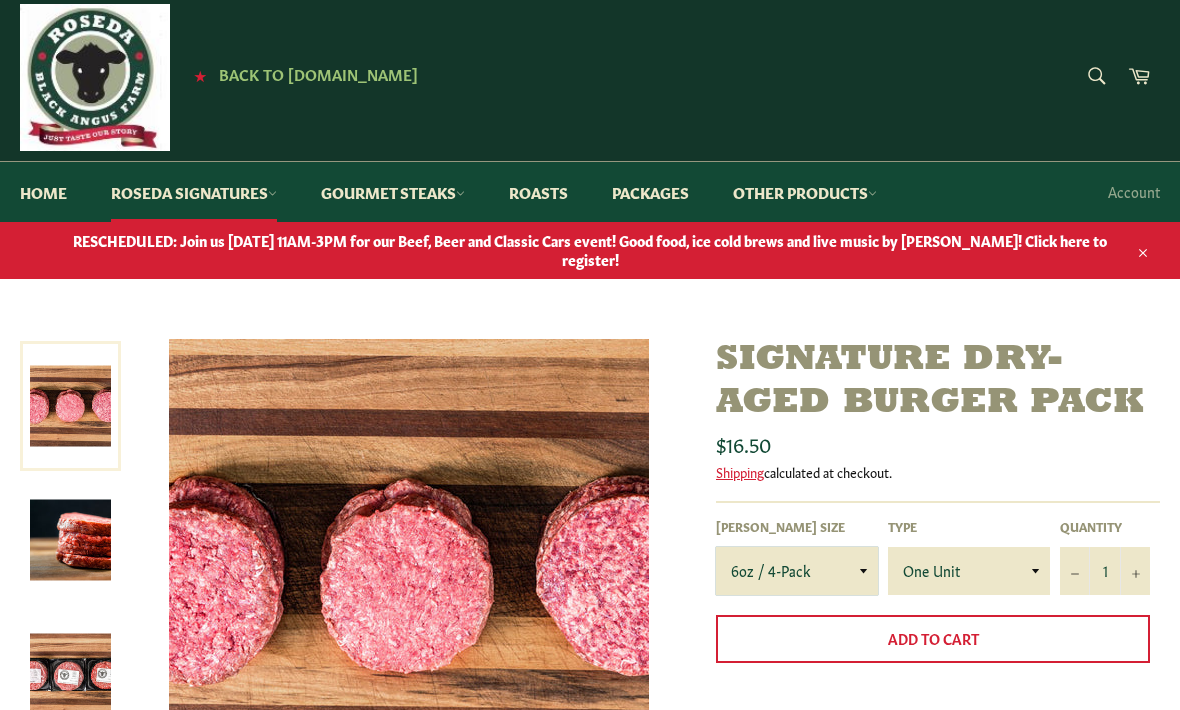 scroll, scrollTop: 0, scrollLeft: 0, axis: both 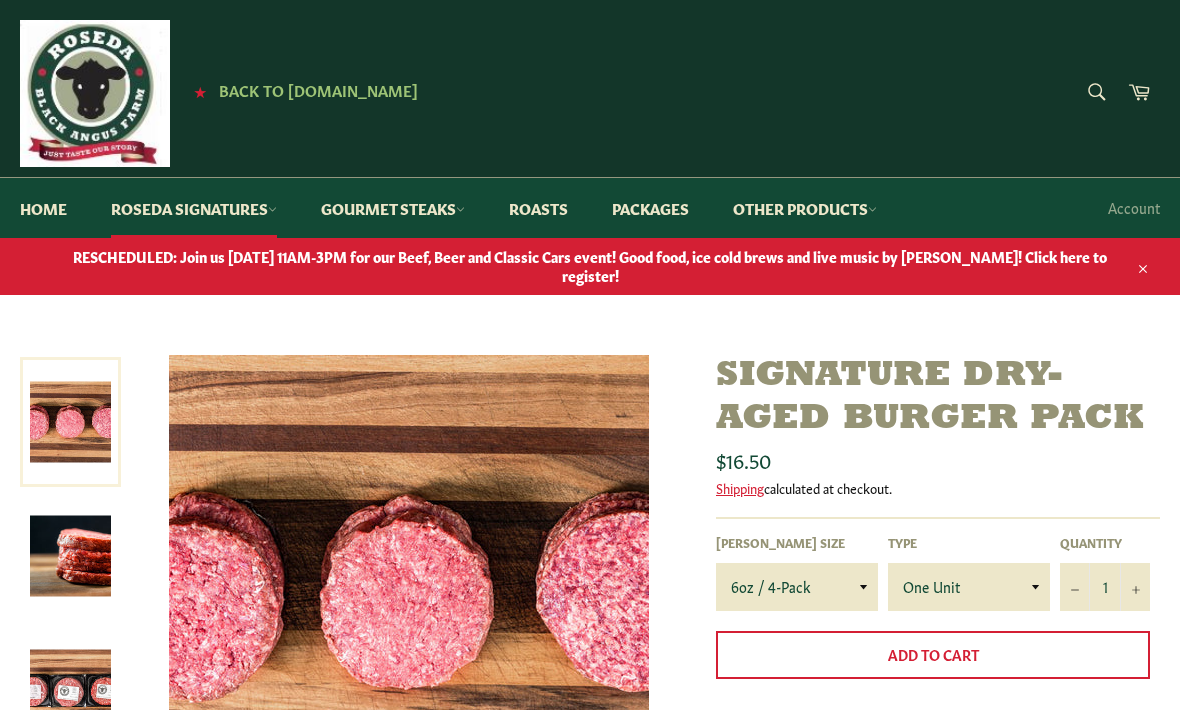 click on "Gourmet Steaks" at bounding box center [393, 208] 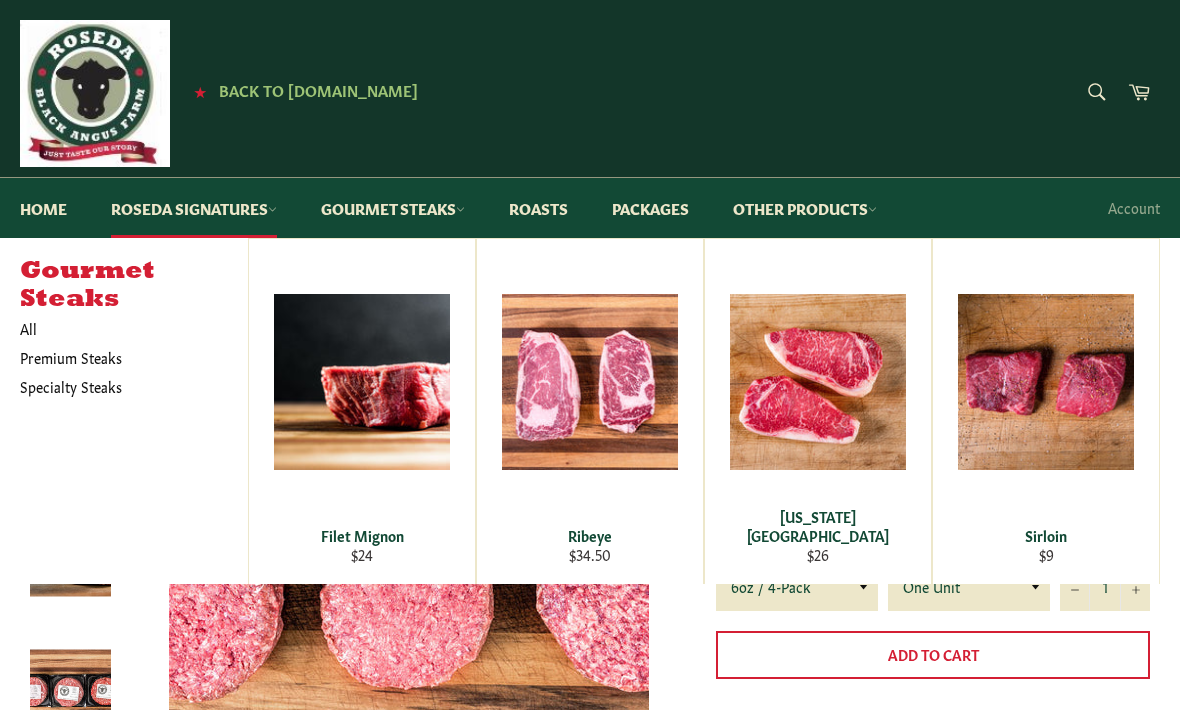 click on "View" at bounding box center (362, 411) 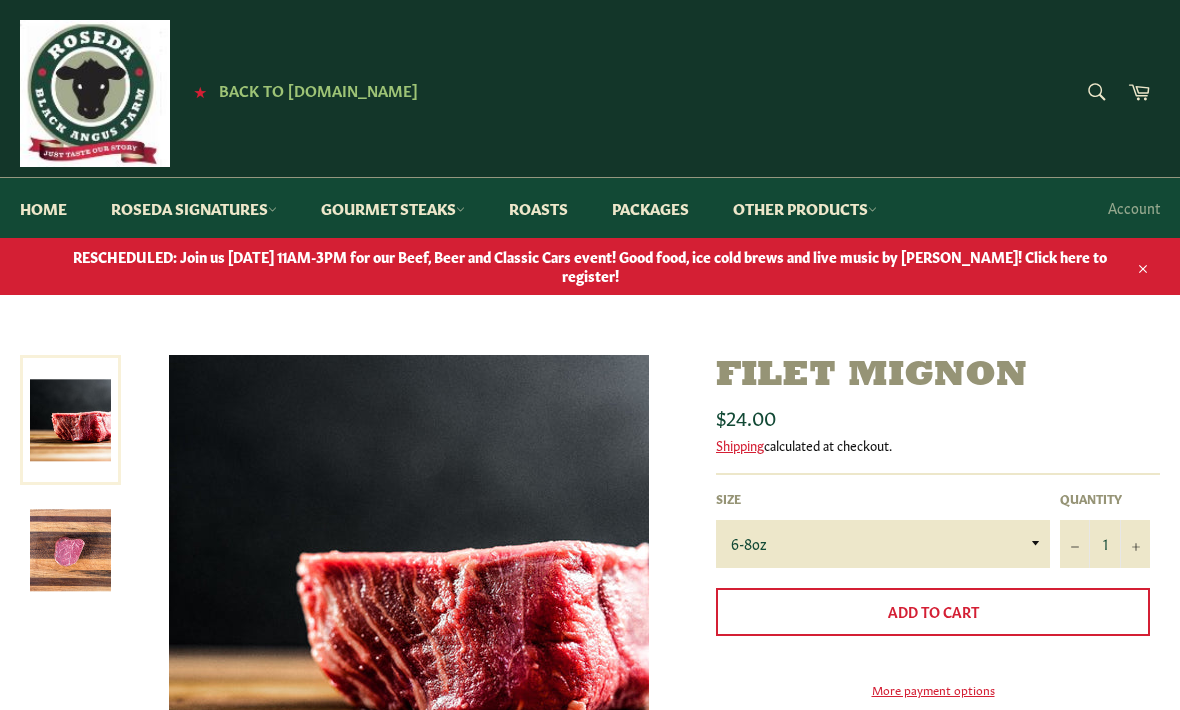 scroll, scrollTop: 0, scrollLeft: 0, axis: both 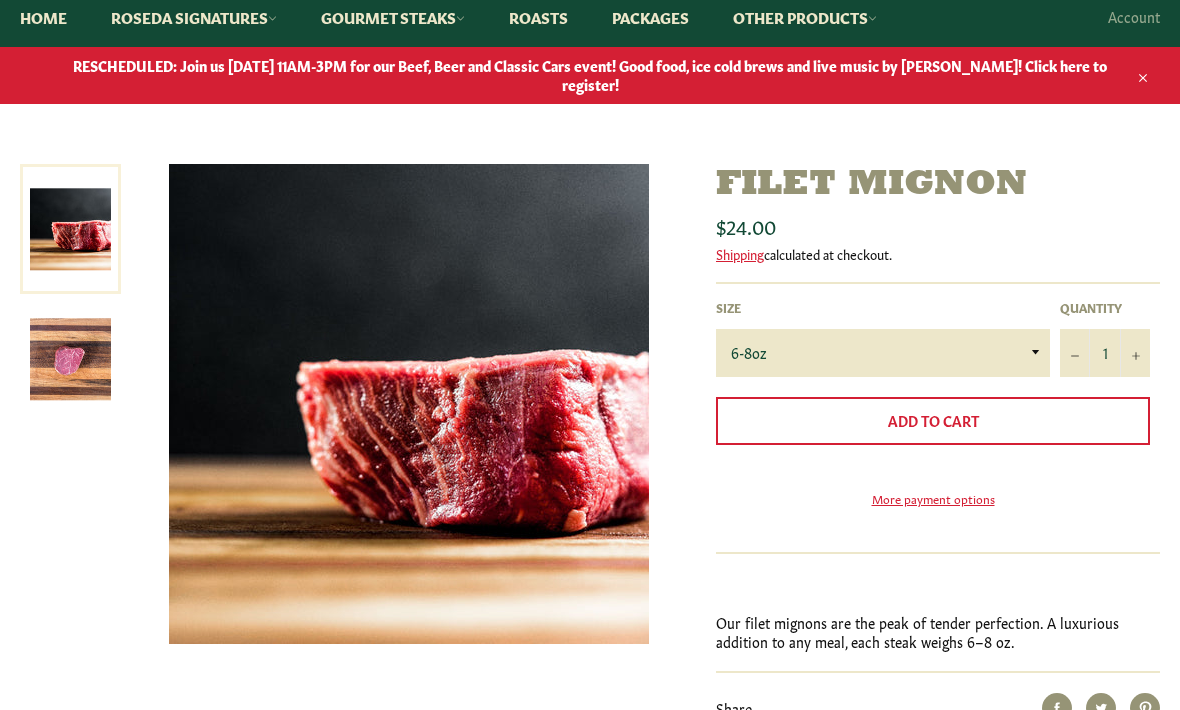click at bounding box center [70, 359] 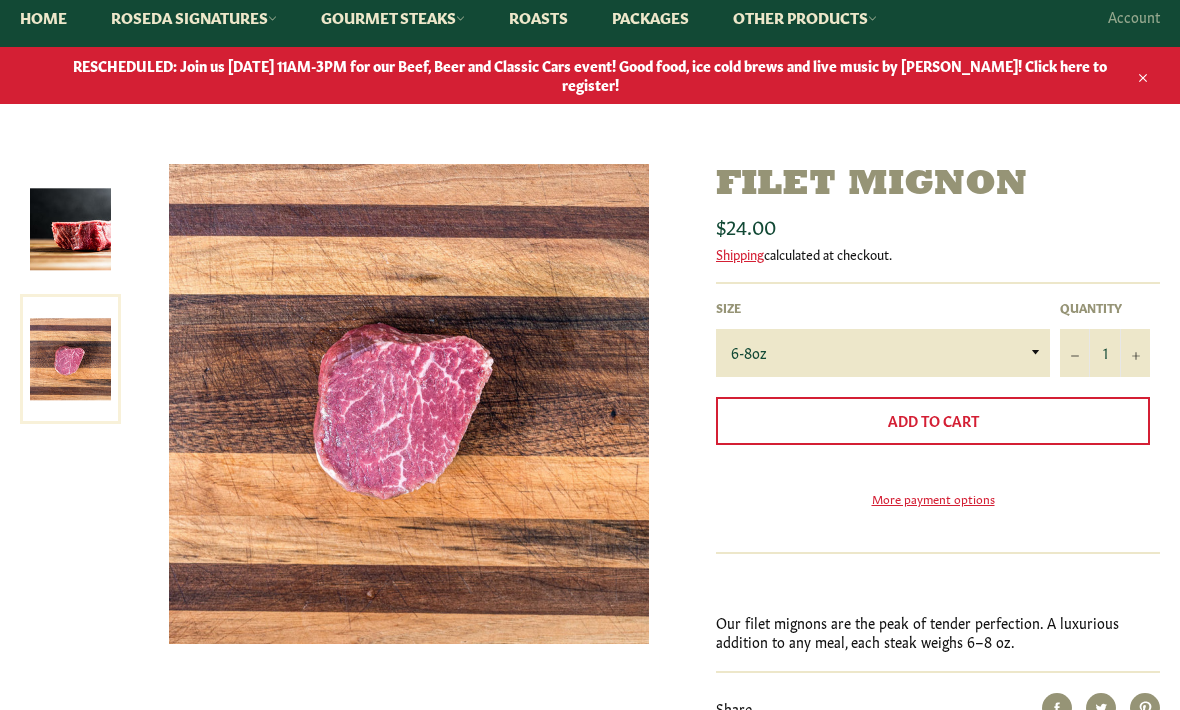 click at bounding box center [70, 229] 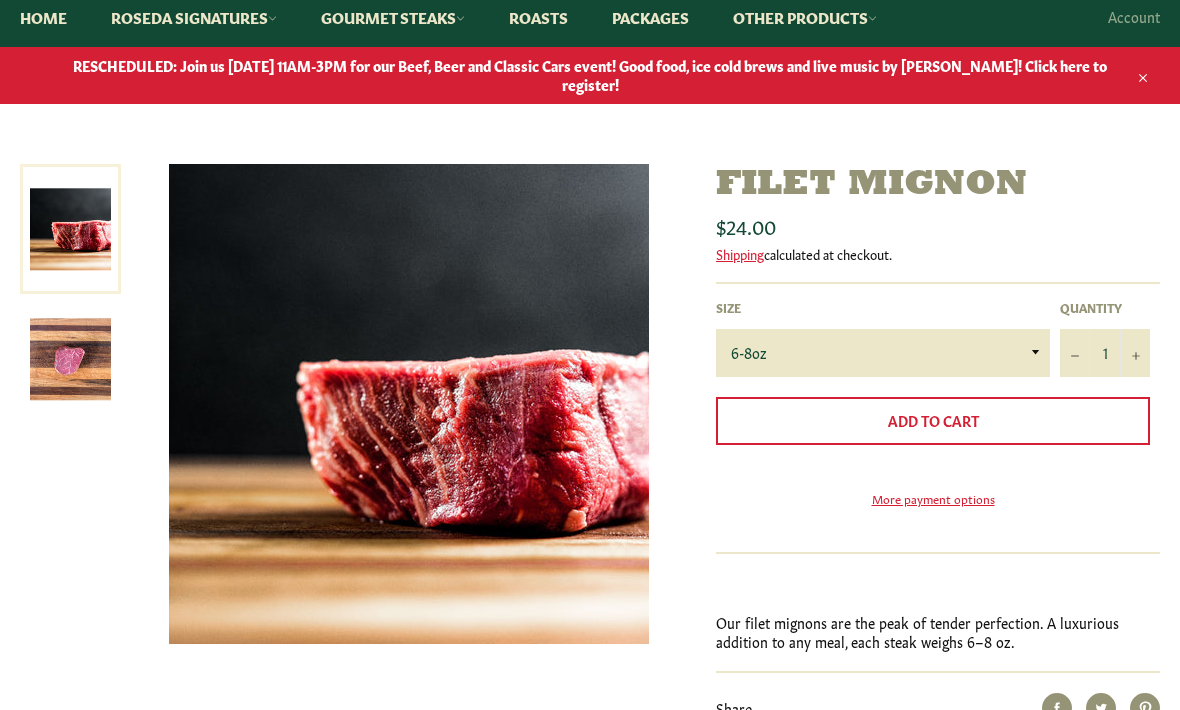 click at bounding box center [70, 359] 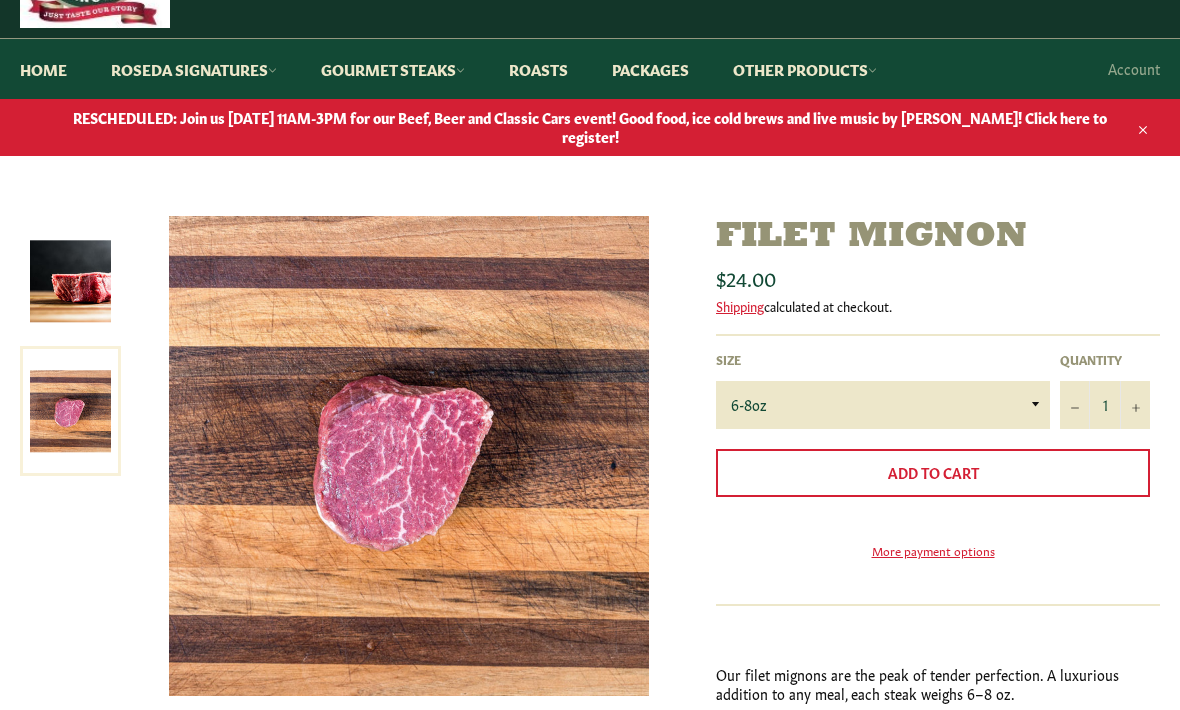 scroll, scrollTop: 139, scrollLeft: 0, axis: vertical 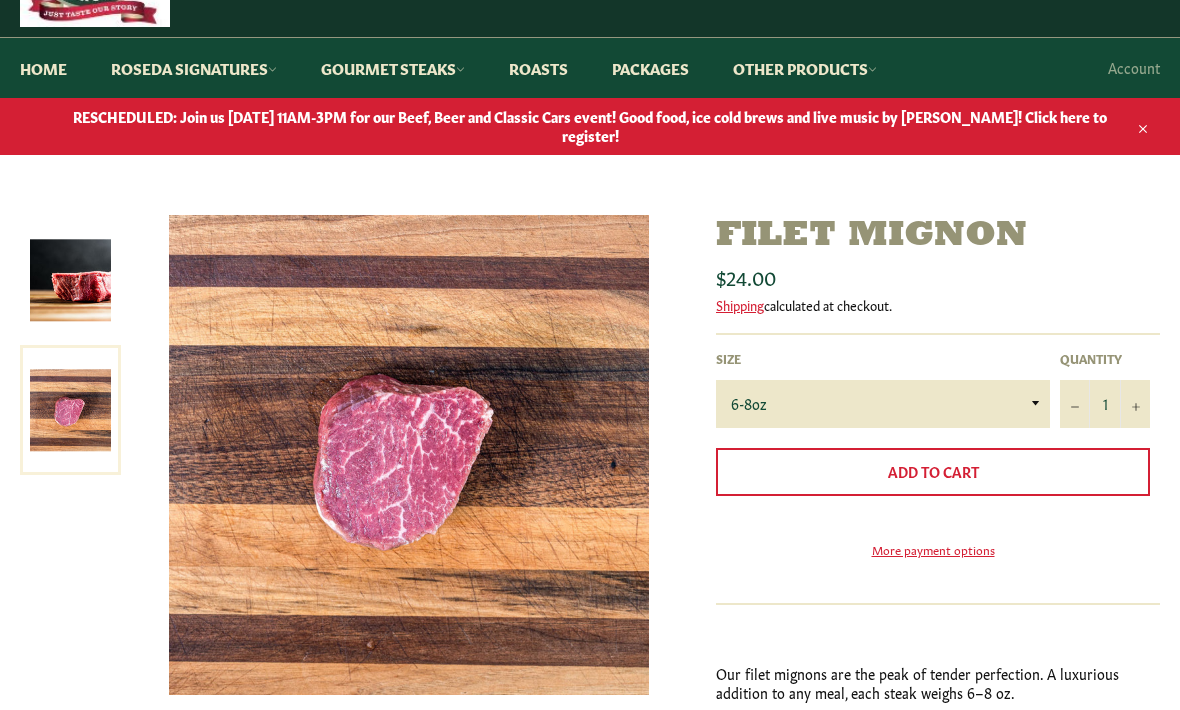 click on "Roasts" at bounding box center (538, 69) 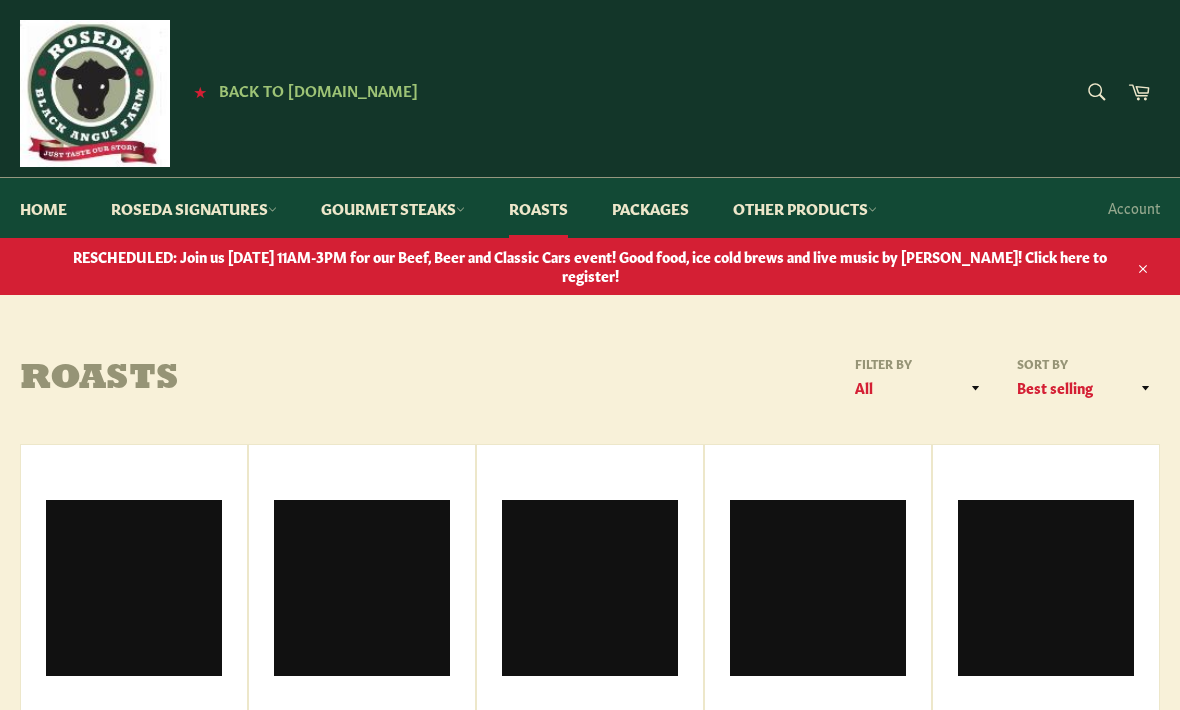 scroll, scrollTop: 0, scrollLeft: 0, axis: both 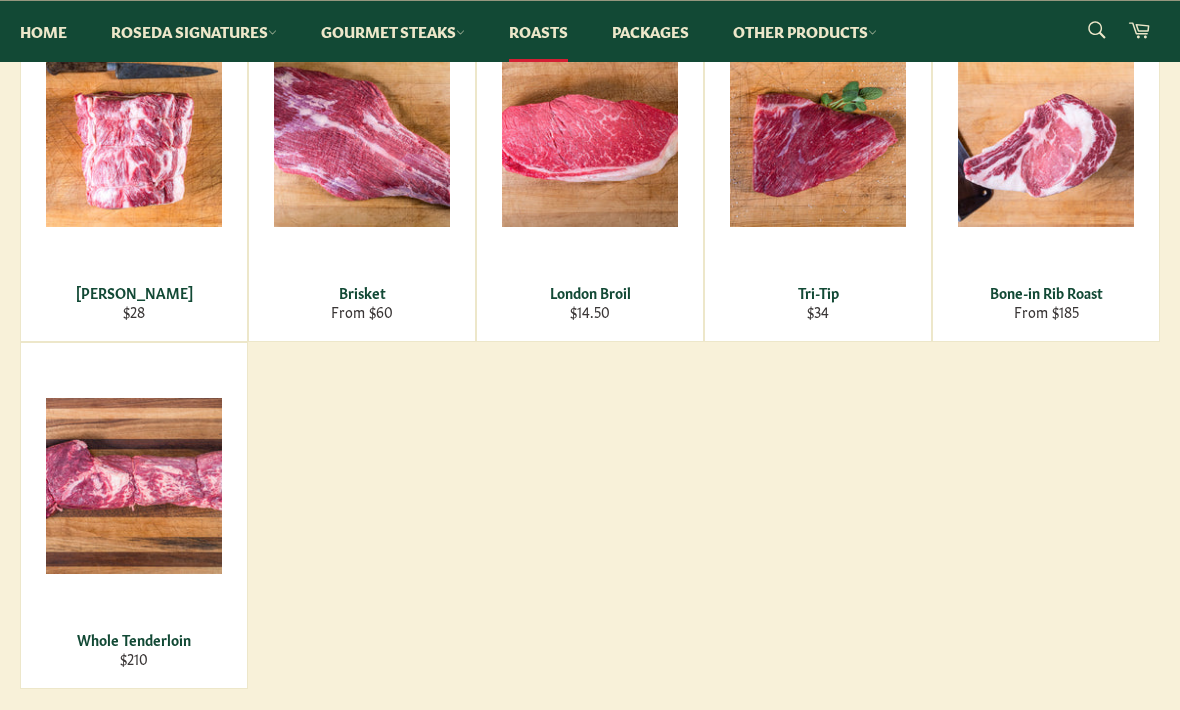 click on "Whole Tenderloin" at bounding box center (134, 639) 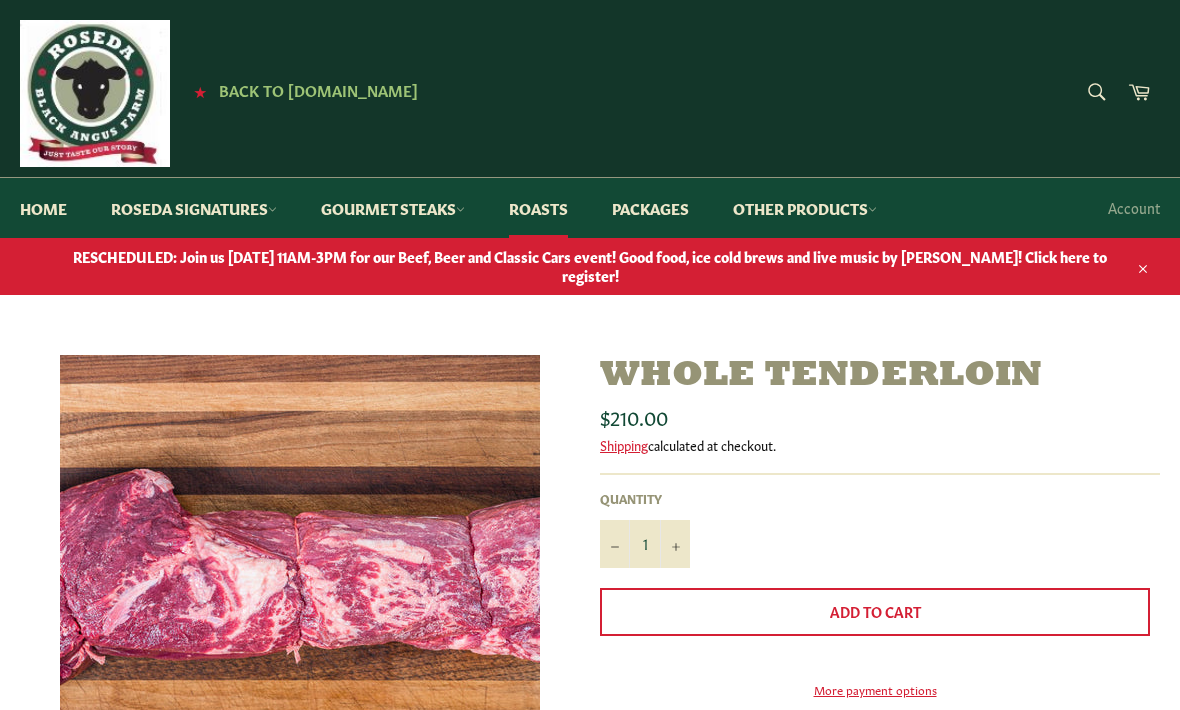 scroll, scrollTop: 0, scrollLeft: 0, axis: both 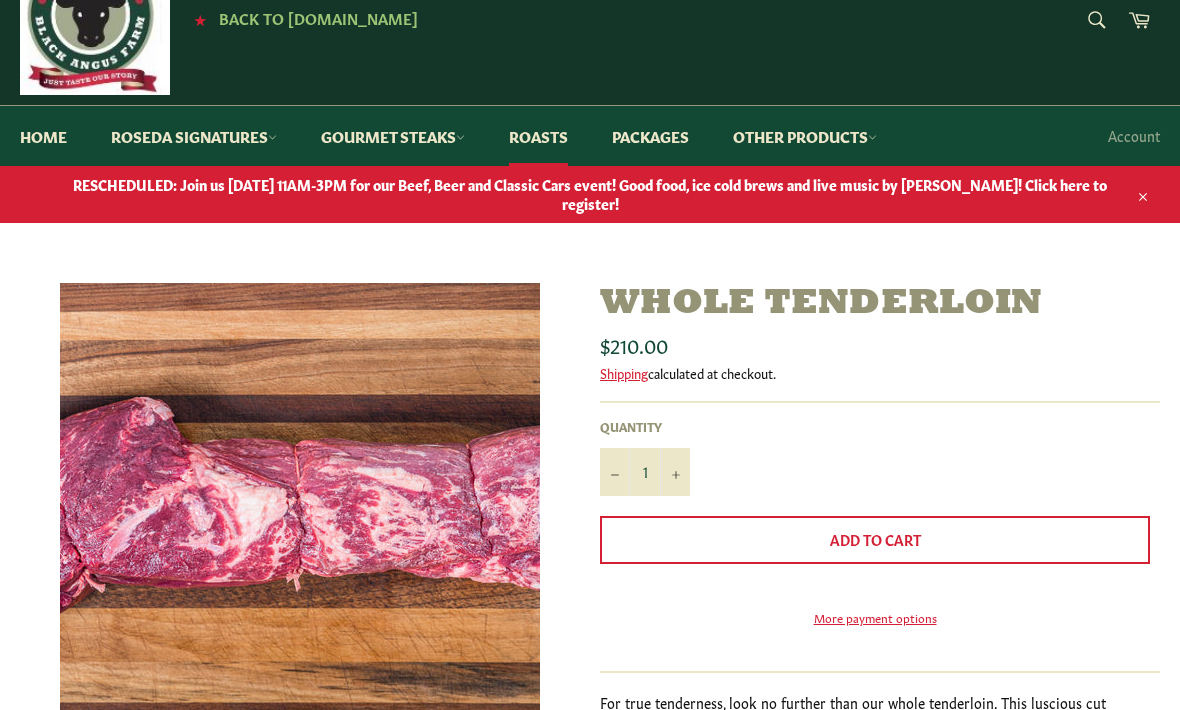click on "Packages" at bounding box center (650, 137) 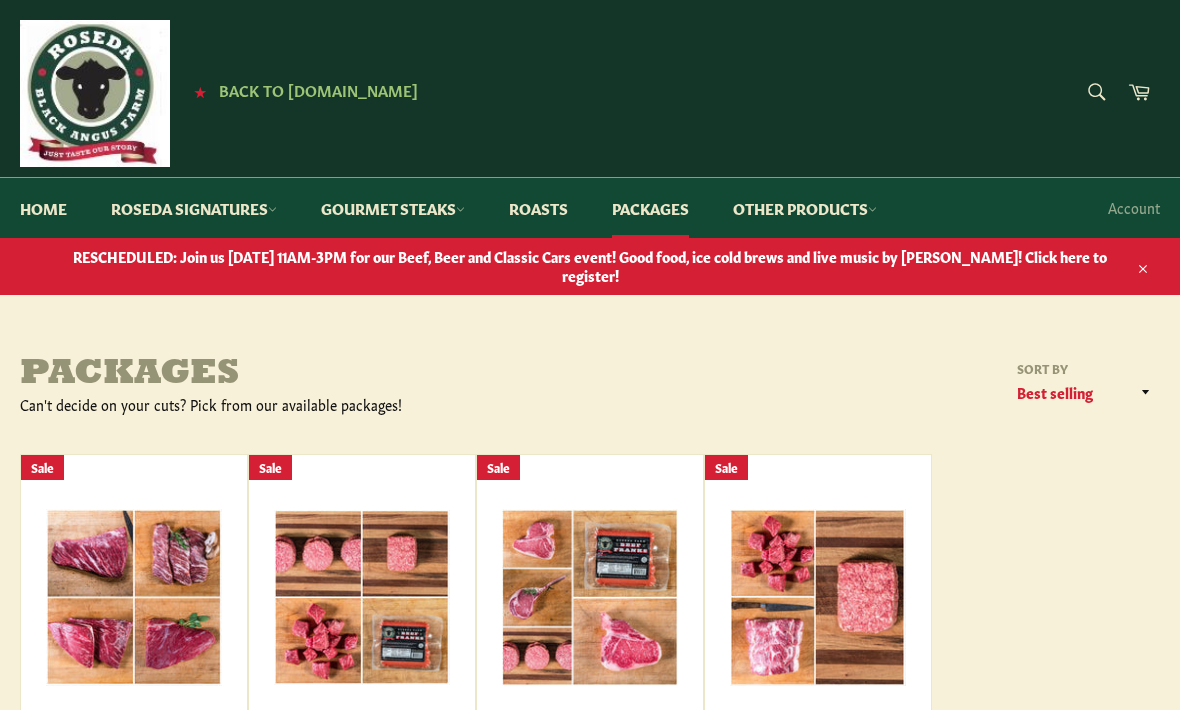 scroll, scrollTop: 0, scrollLeft: 0, axis: both 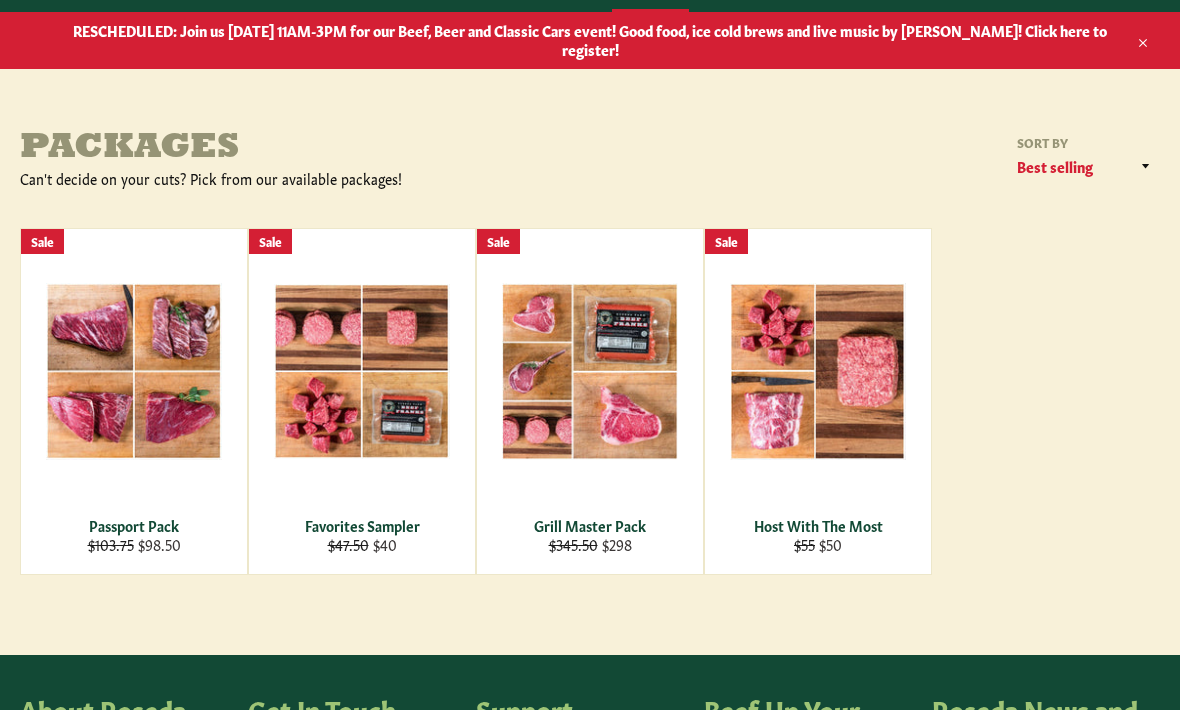 click on "View" at bounding box center (362, 401) 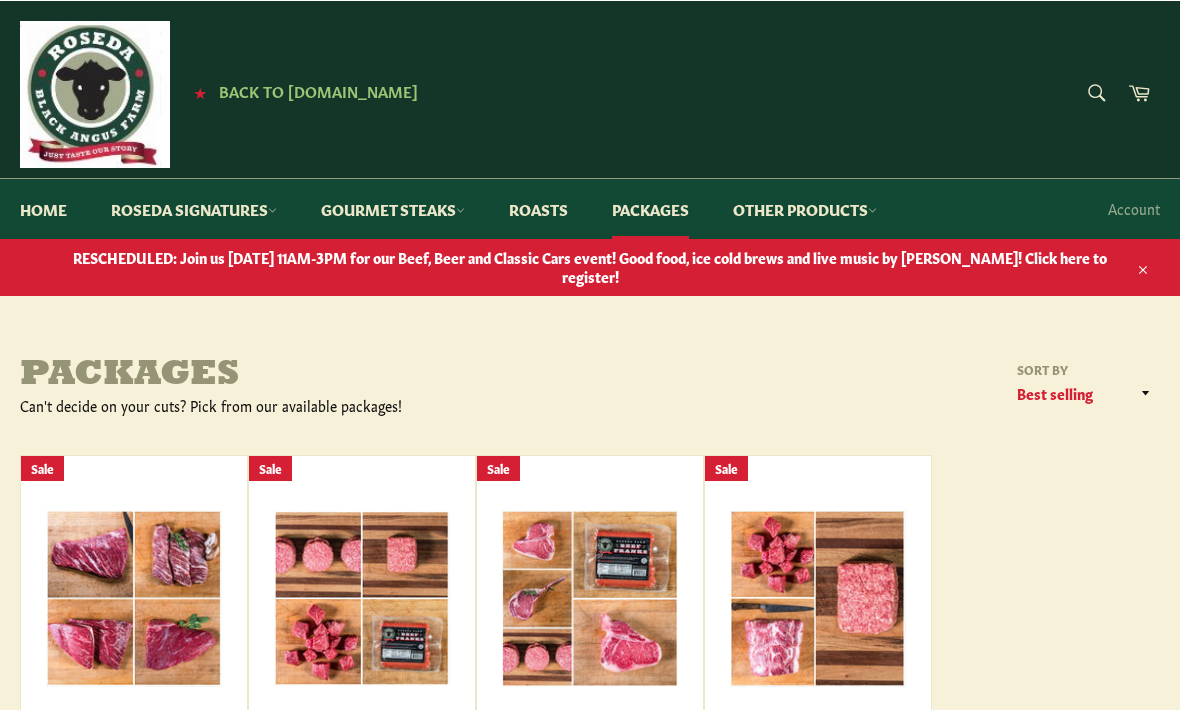 scroll, scrollTop: 292, scrollLeft: 0, axis: vertical 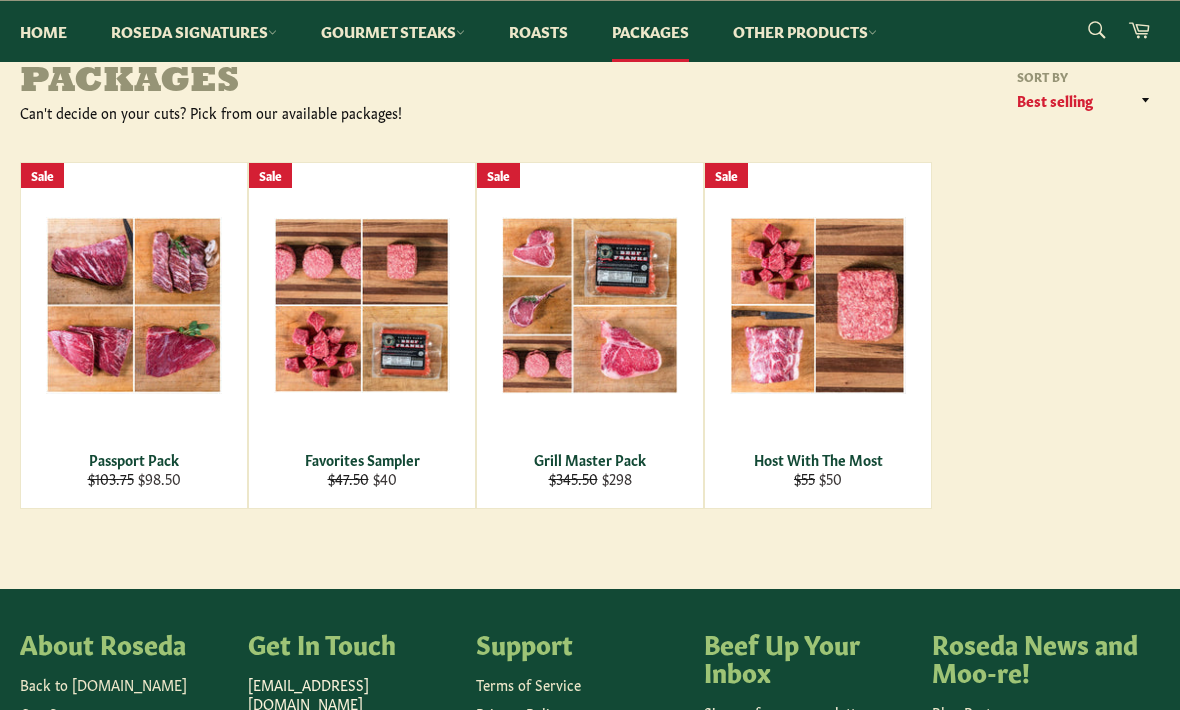 click on "Roasts" at bounding box center [538, 31] 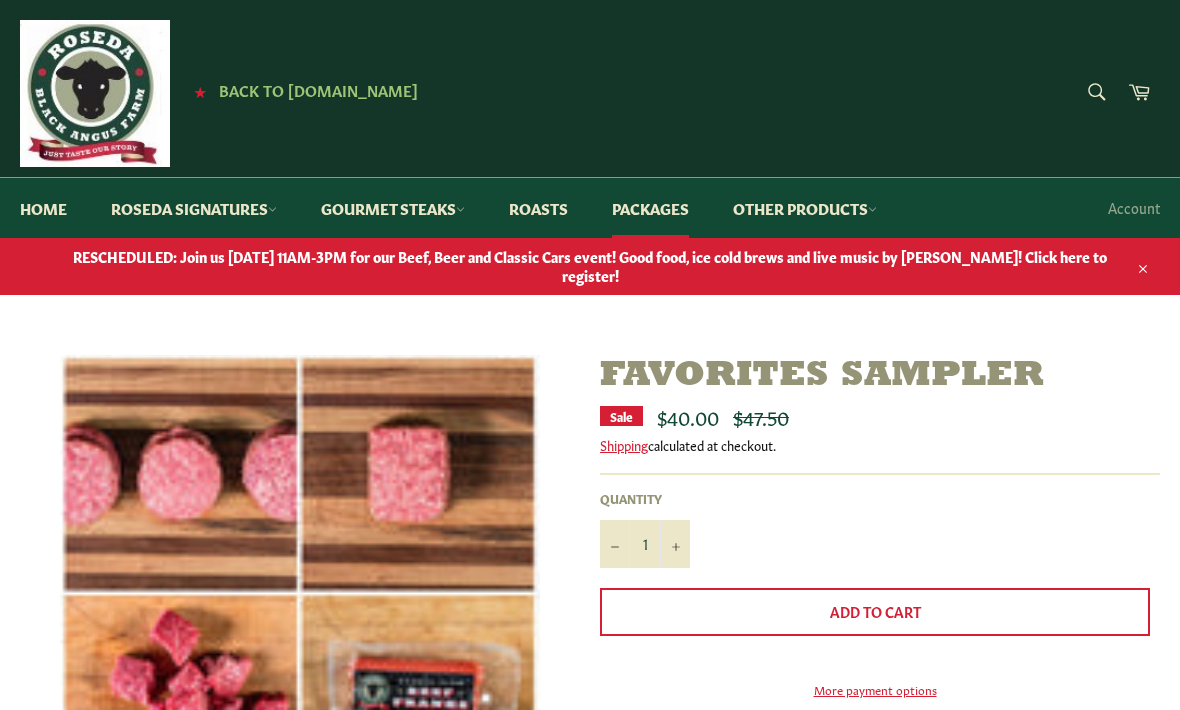 scroll, scrollTop: 0, scrollLeft: 0, axis: both 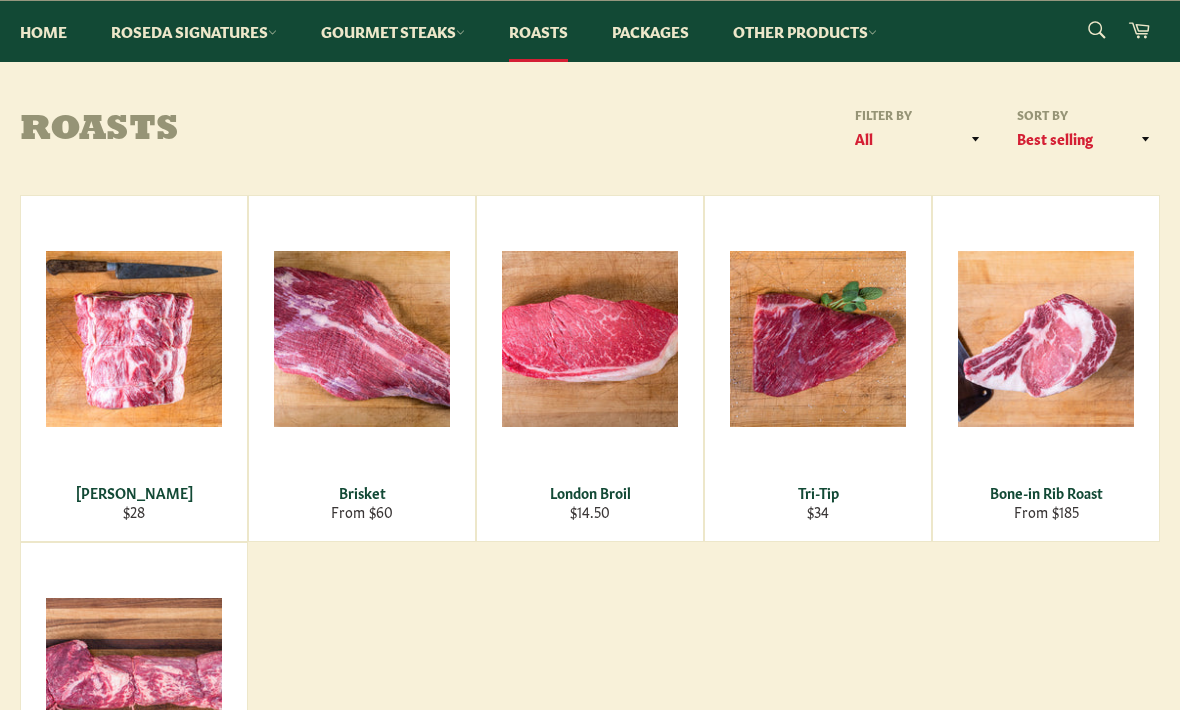 click on "View" at bounding box center [134, 371] 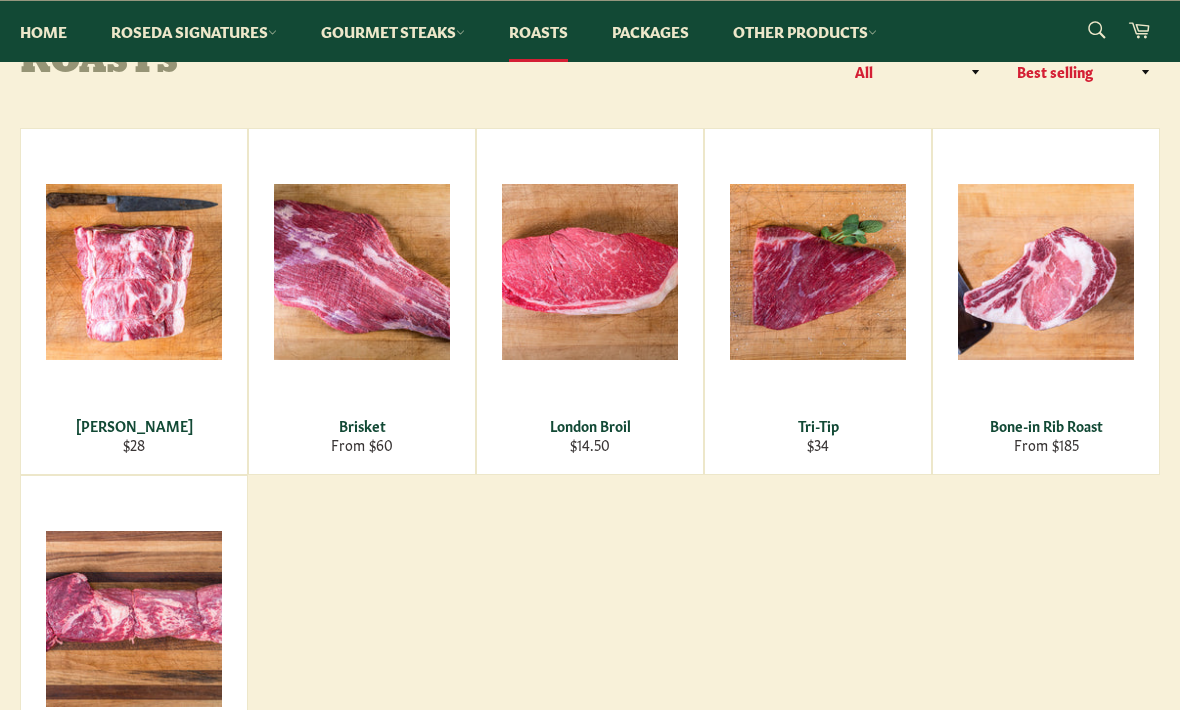 click on "Roseda Signatures" at bounding box center [194, 31] 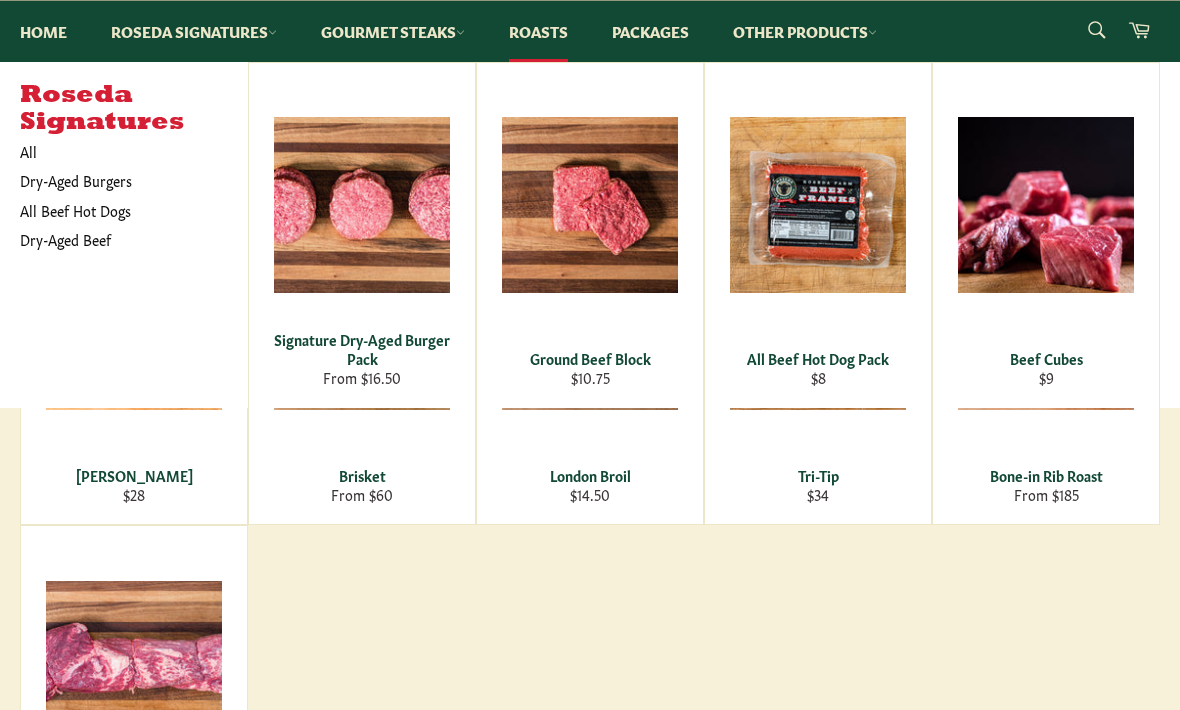 scroll, scrollTop: 265, scrollLeft: 0, axis: vertical 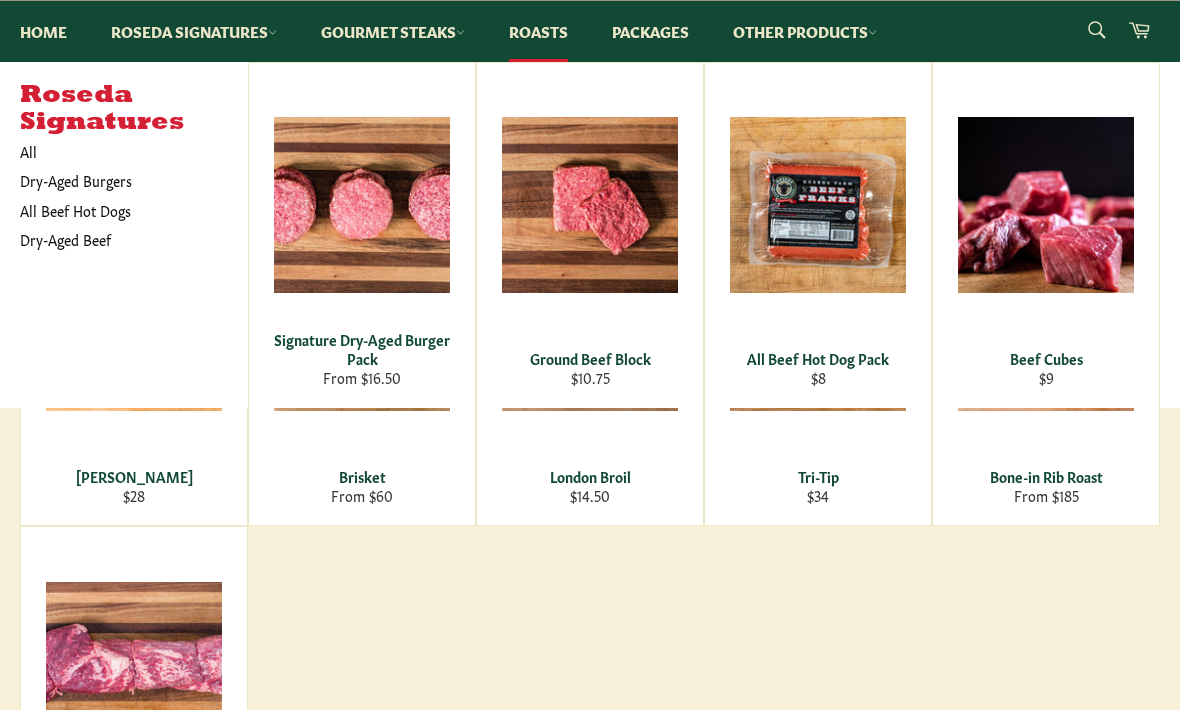 click on "Chuck Roast
Regular price
$28
View
Brisket
From $60
View
London Broil
Regular price
$14.50
View" at bounding box center (590, 526) 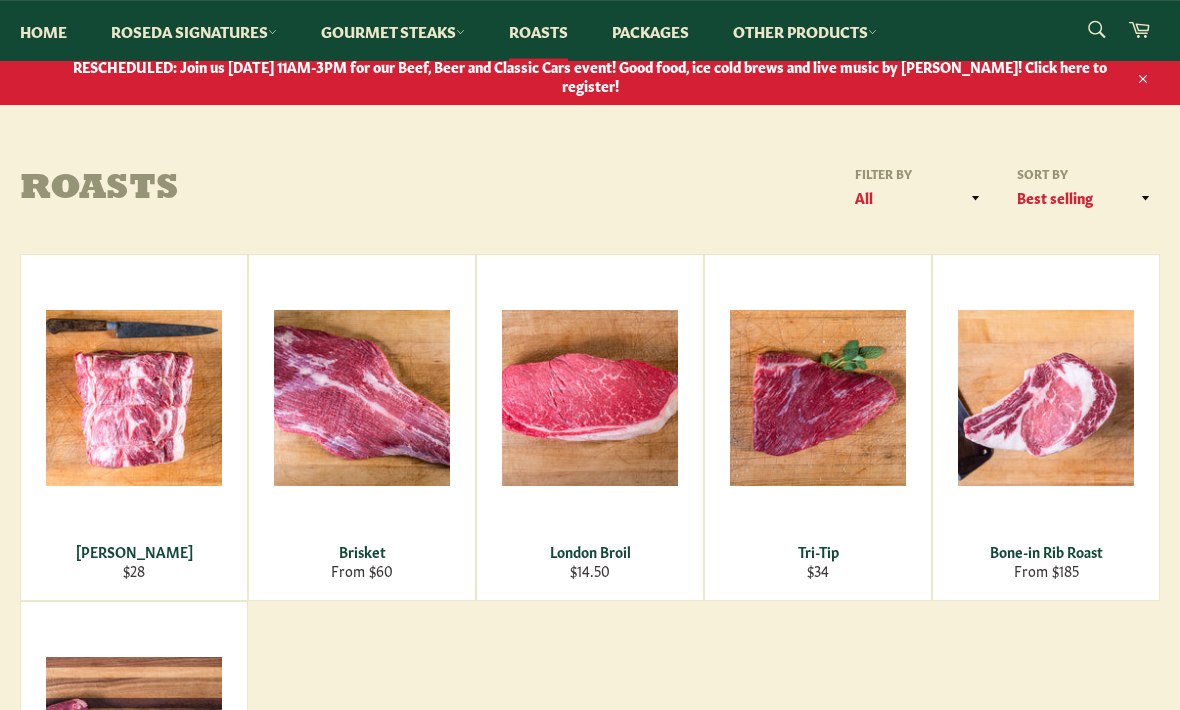 scroll, scrollTop: 184, scrollLeft: 0, axis: vertical 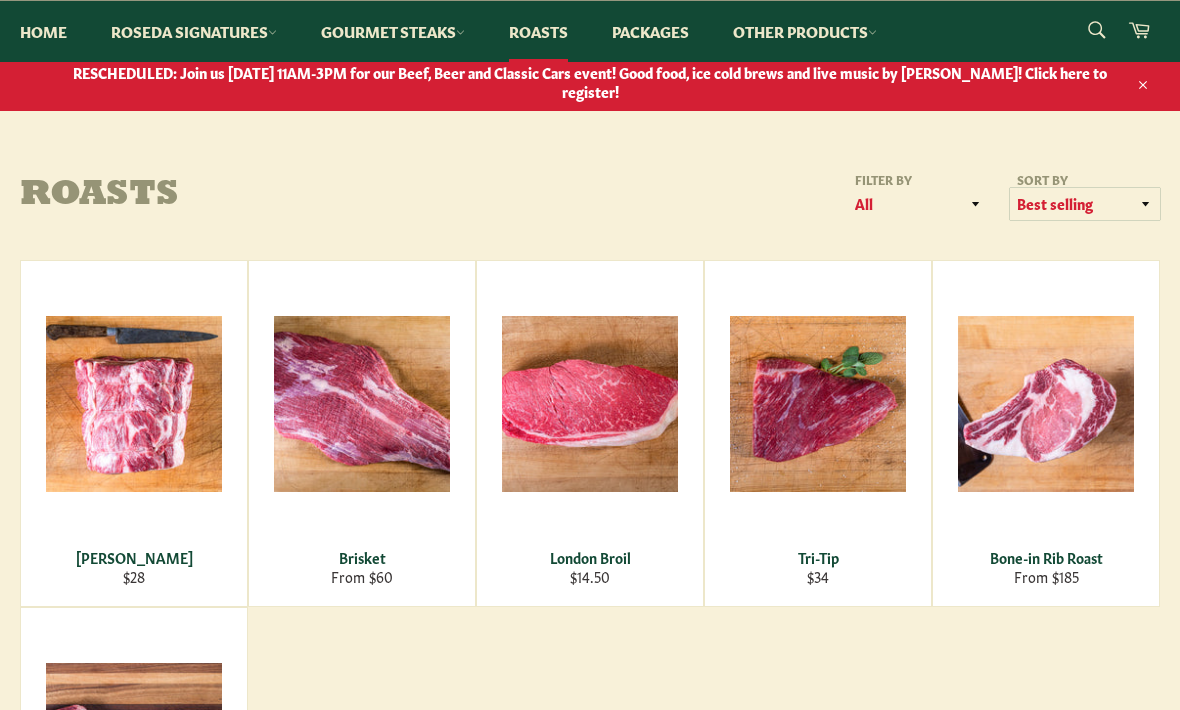click on "Featured Best selling Alphabetically, A-Z Alphabetically, Z-A Price, low to high Price, high to low Date, old to new Date, new to old" at bounding box center (1085, 204) 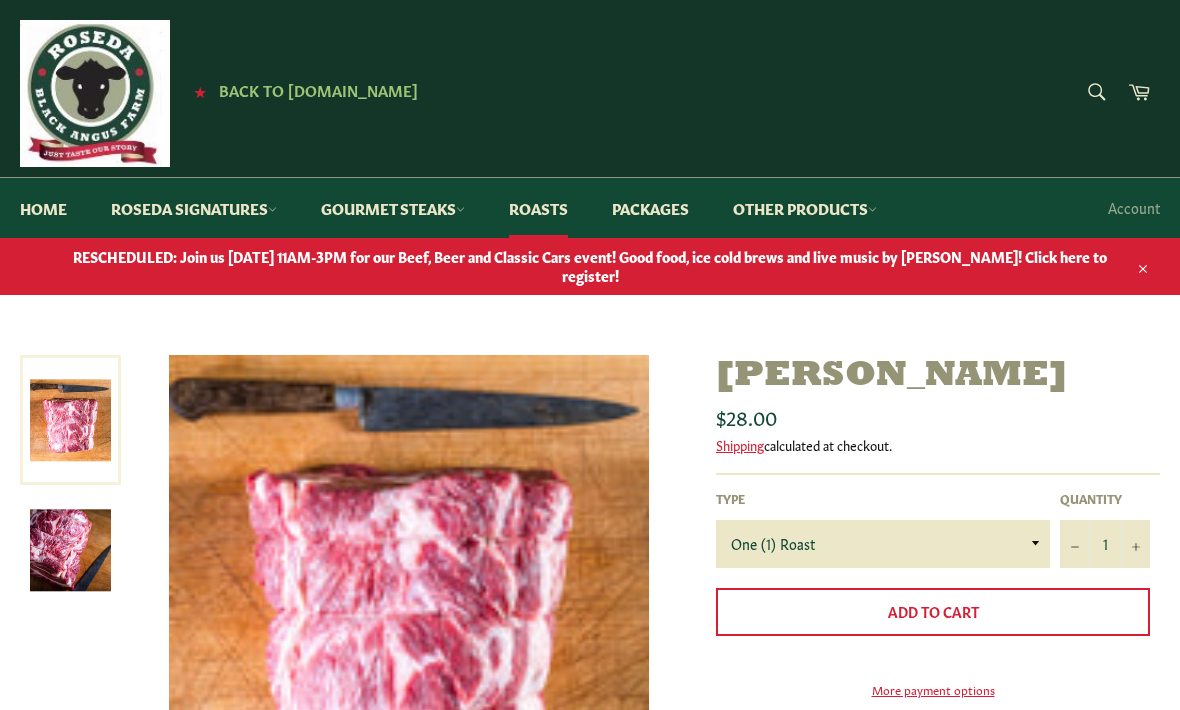 scroll, scrollTop: 0, scrollLeft: 0, axis: both 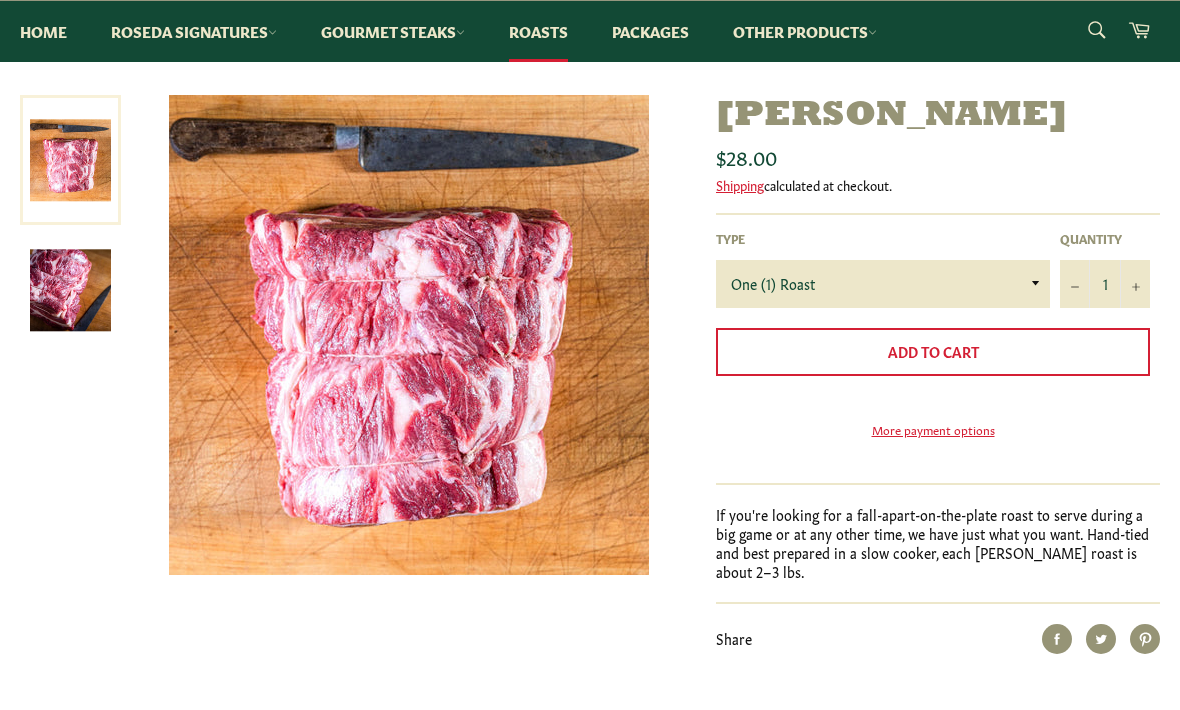 click at bounding box center [70, 160] 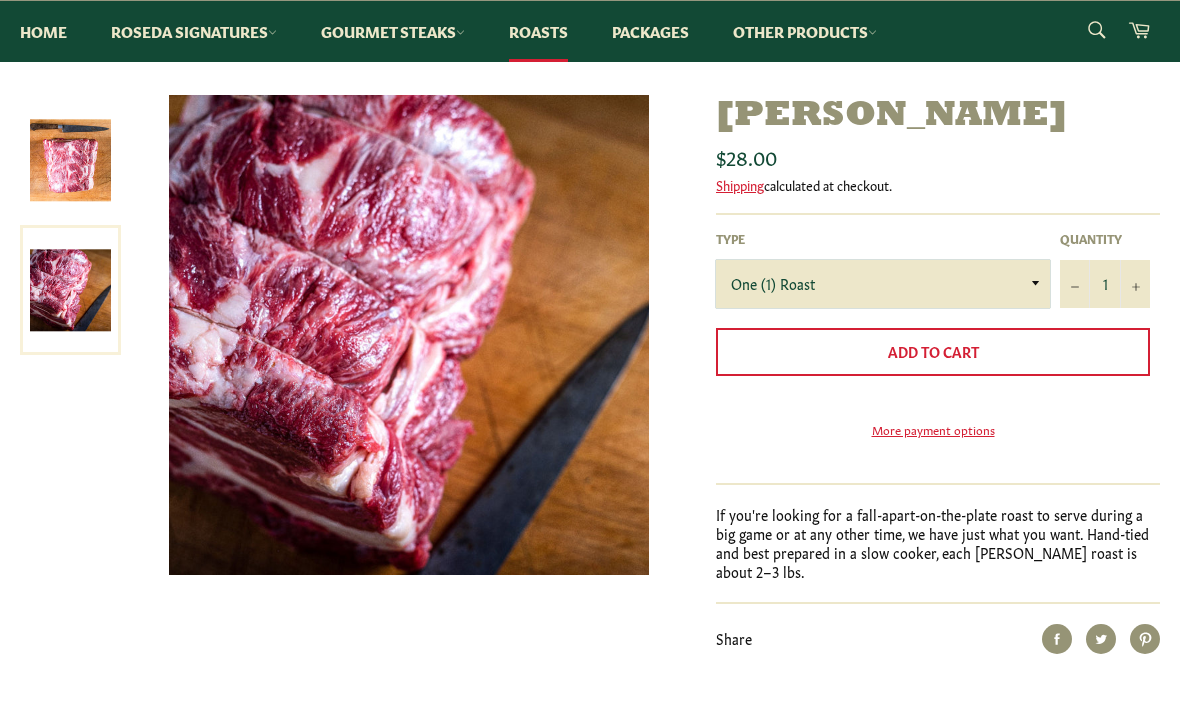 click on "One (1) Roast" at bounding box center [883, 284] 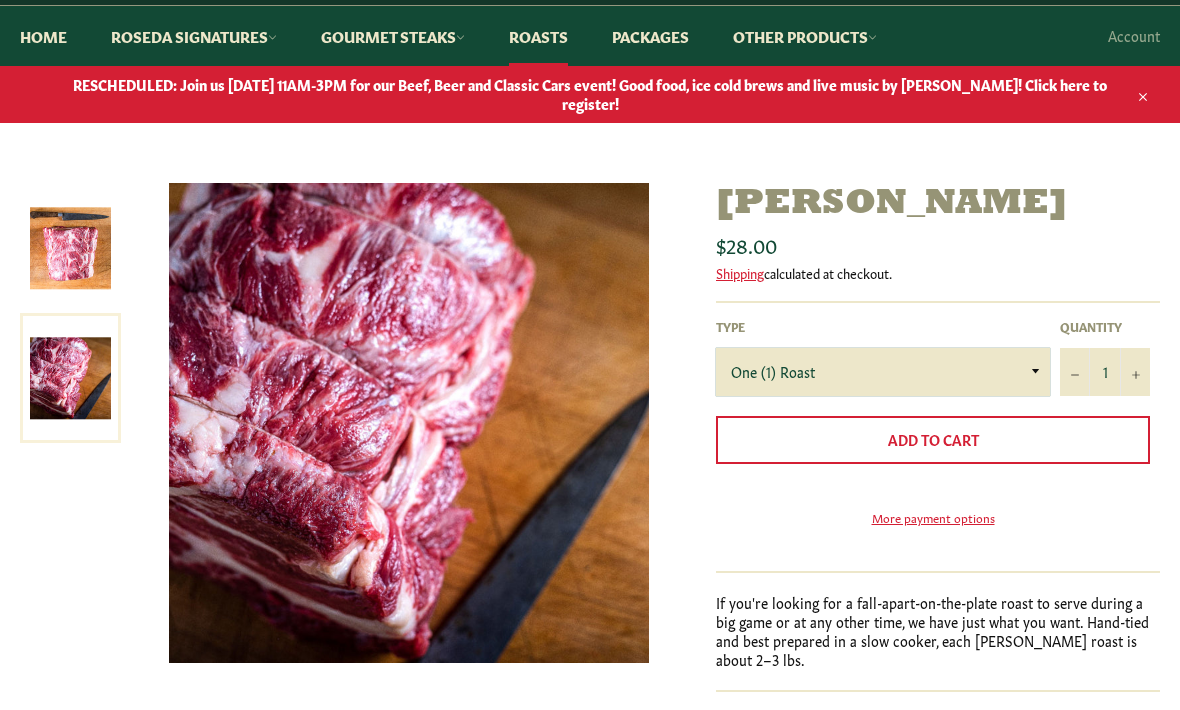 scroll, scrollTop: 170, scrollLeft: 0, axis: vertical 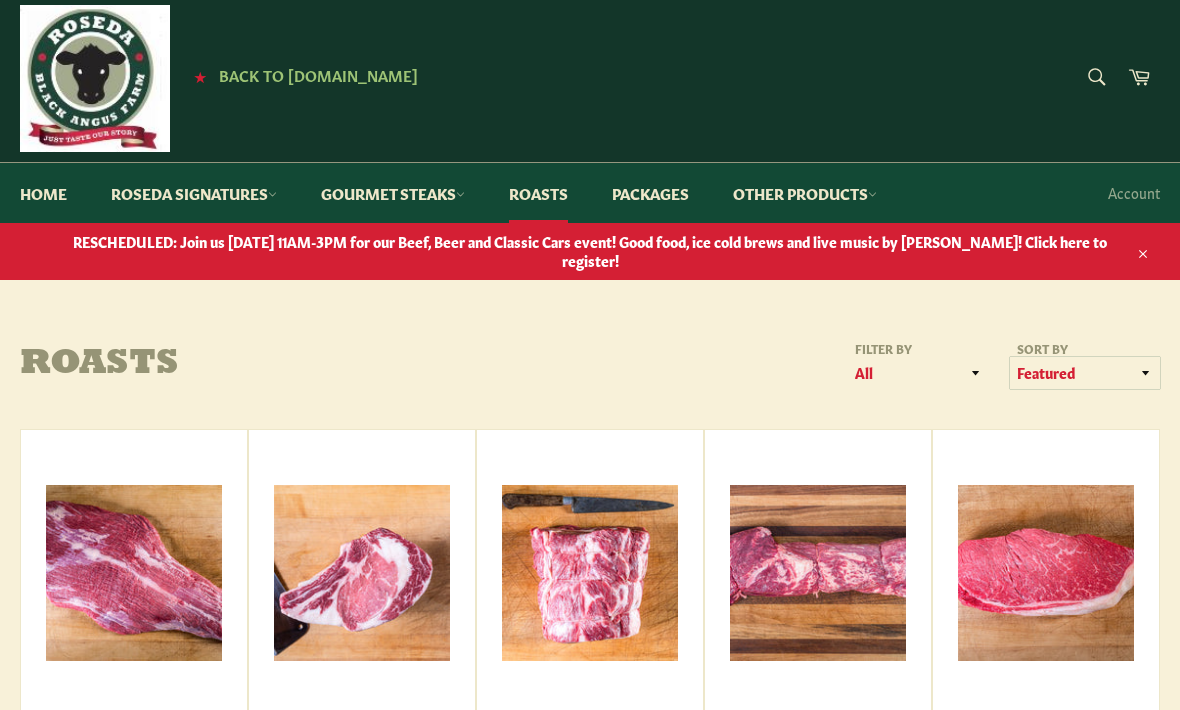click on "Featured Best selling Alphabetically, A-Z Alphabetically, Z-A Price, low to high Price, high to low Date, old to new Date, new to old" at bounding box center [1085, 373] 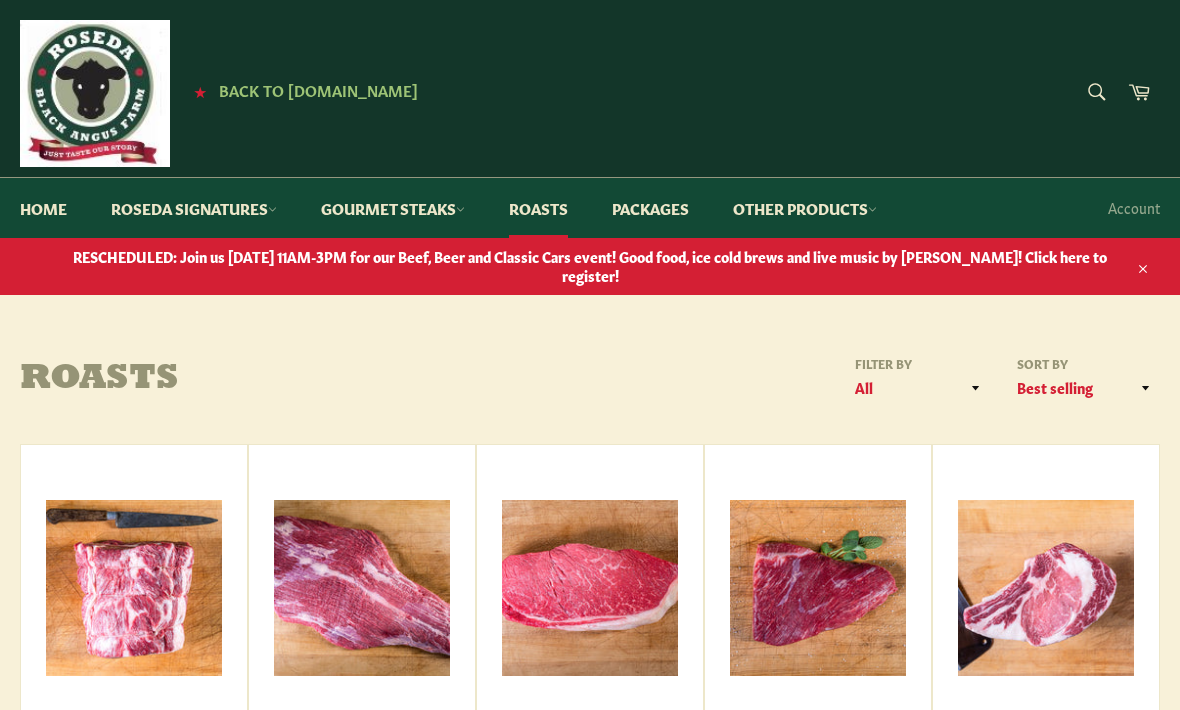 scroll, scrollTop: 0, scrollLeft: 0, axis: both 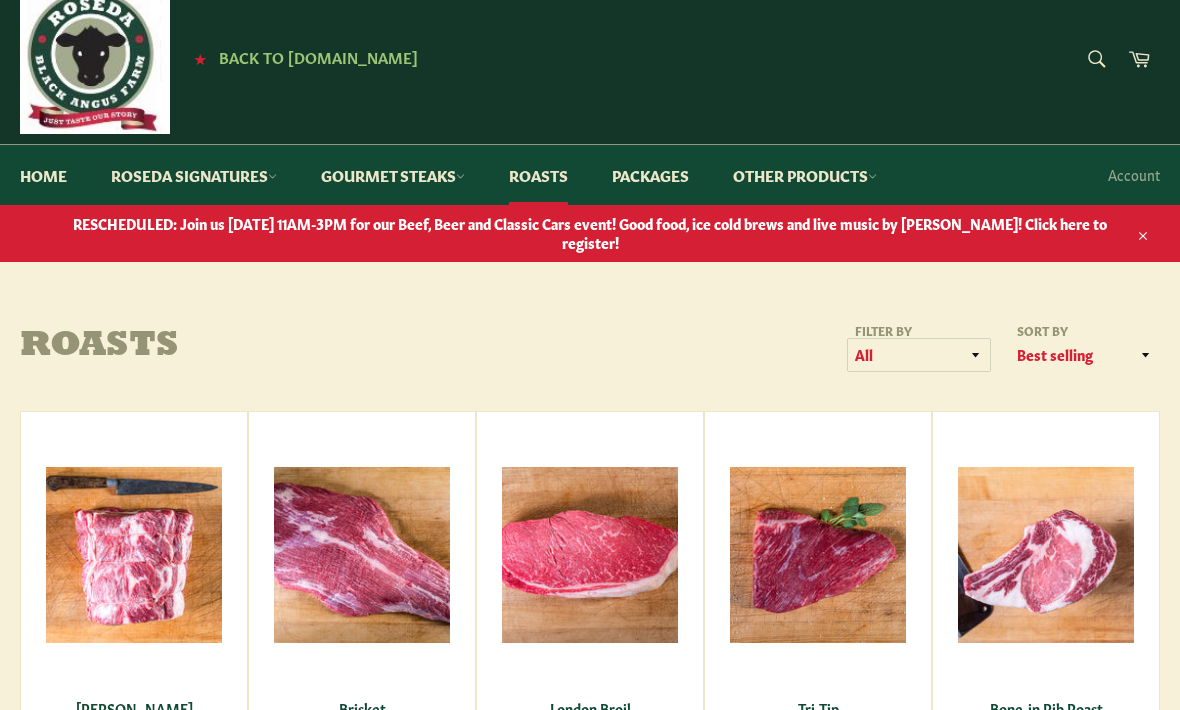 click on "All Roasts Specialty Steaks" at bounding box center (919, 355) 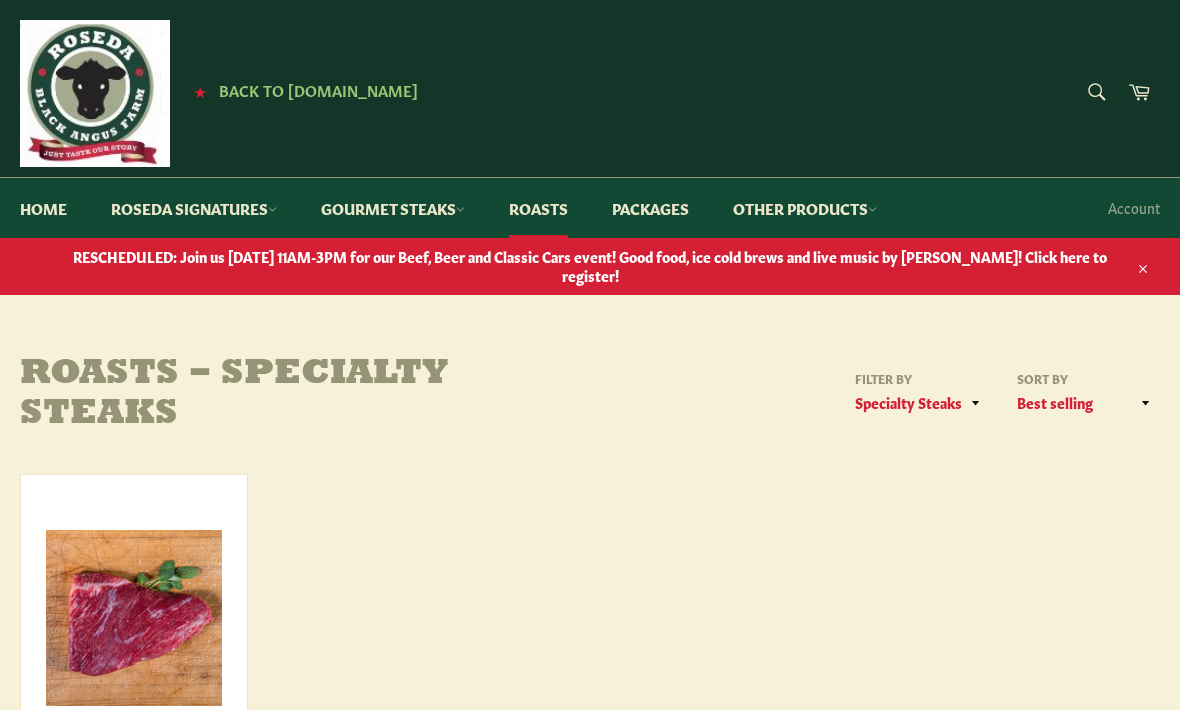 scroll, scrollTop: 0, scrollLeft: 0, axis: both 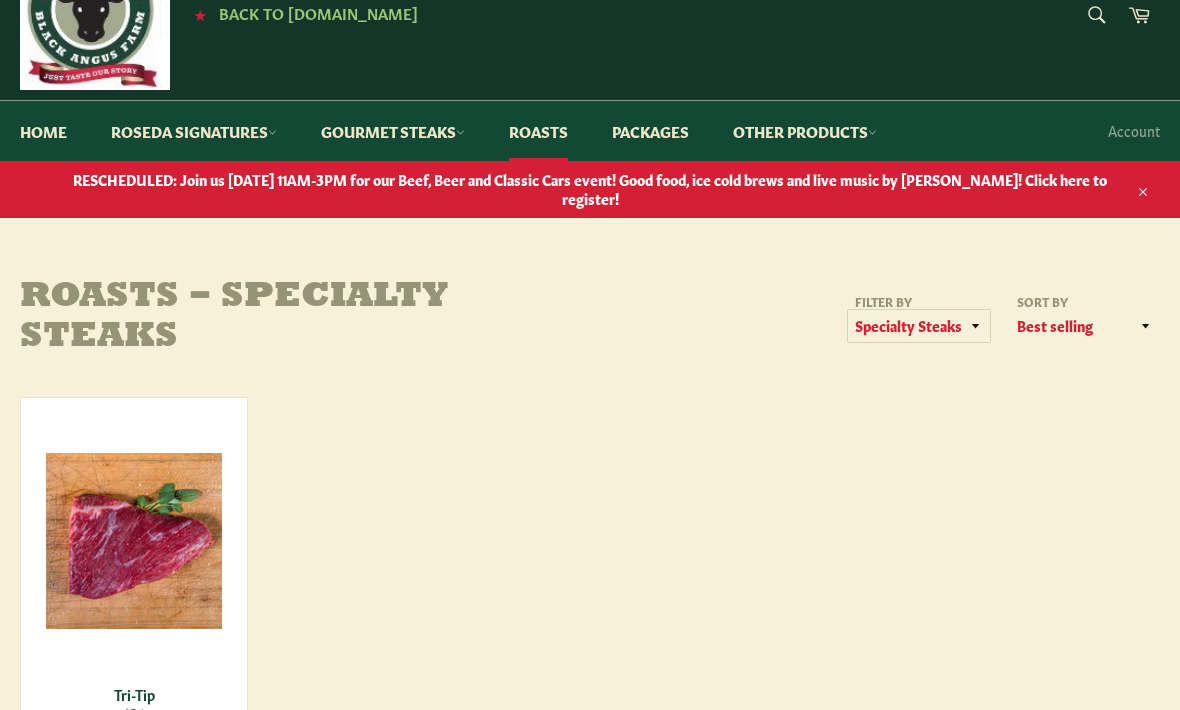 click on "All Roasts Specialty Steaks" at bounding box center [919, 327] 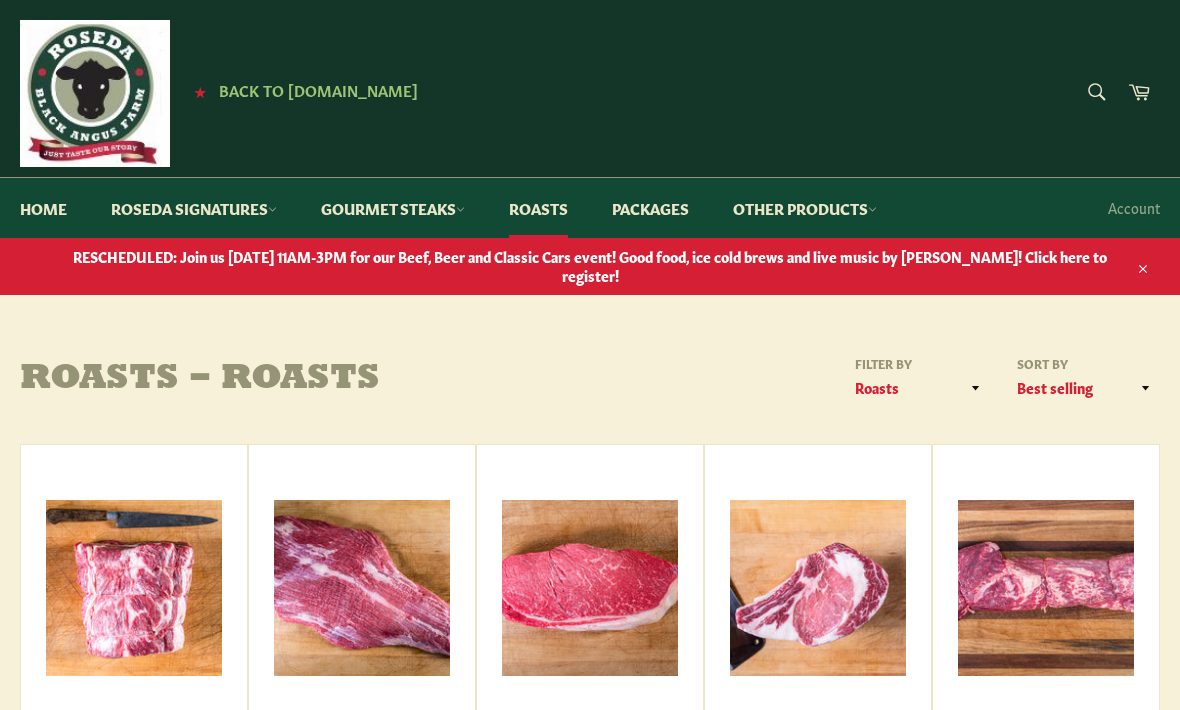 scroll, scrollTop: 0, scrollLeft: 0, axis: both 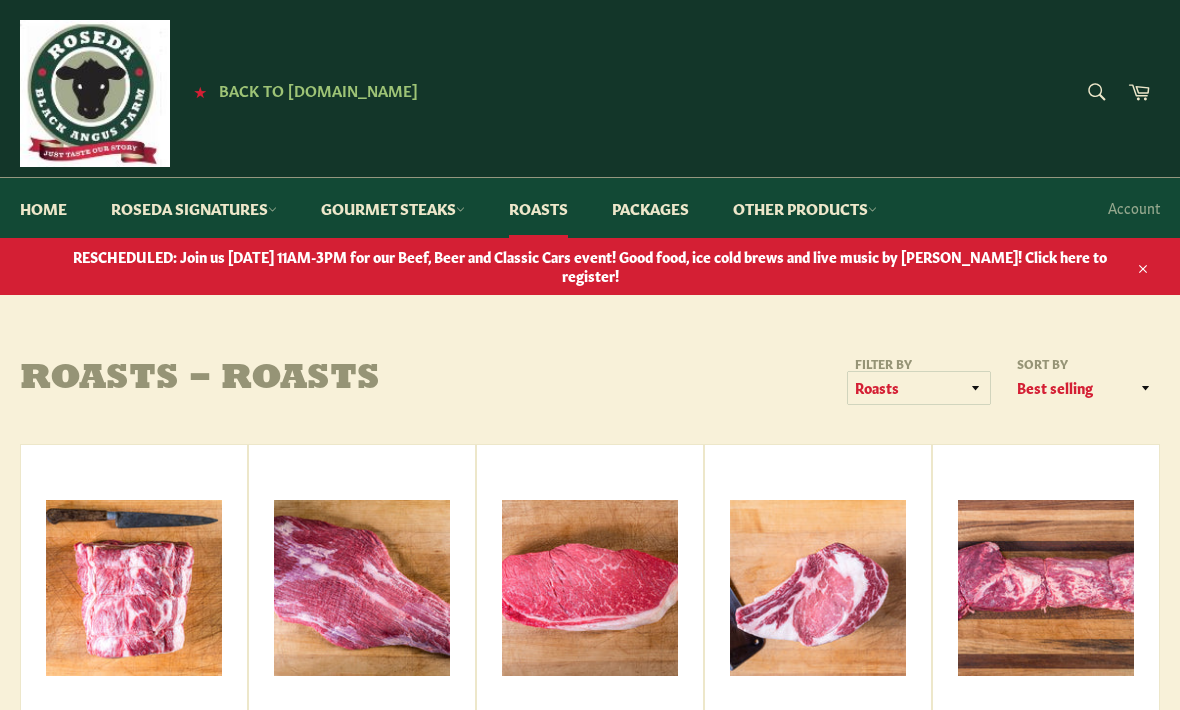 click on "All Roasts Specialty Steaks" at bounding box center (919, 388) 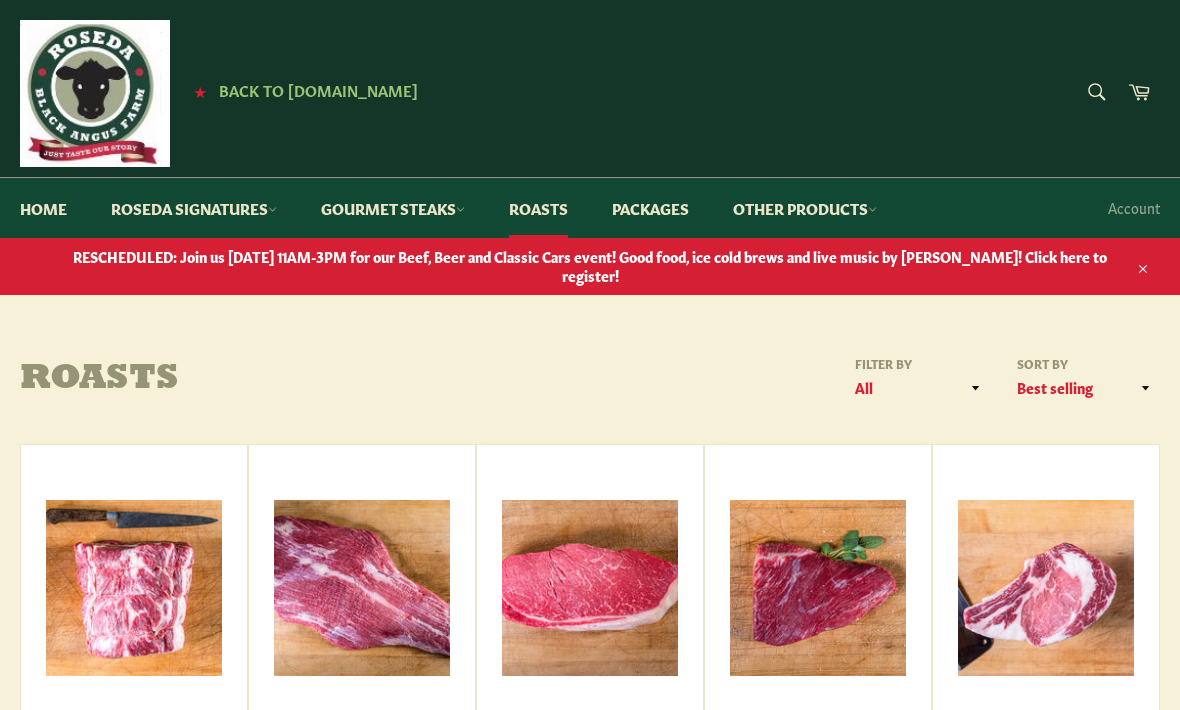 scroll, scrollTop: 0, scrollLeft: 0, axis: both 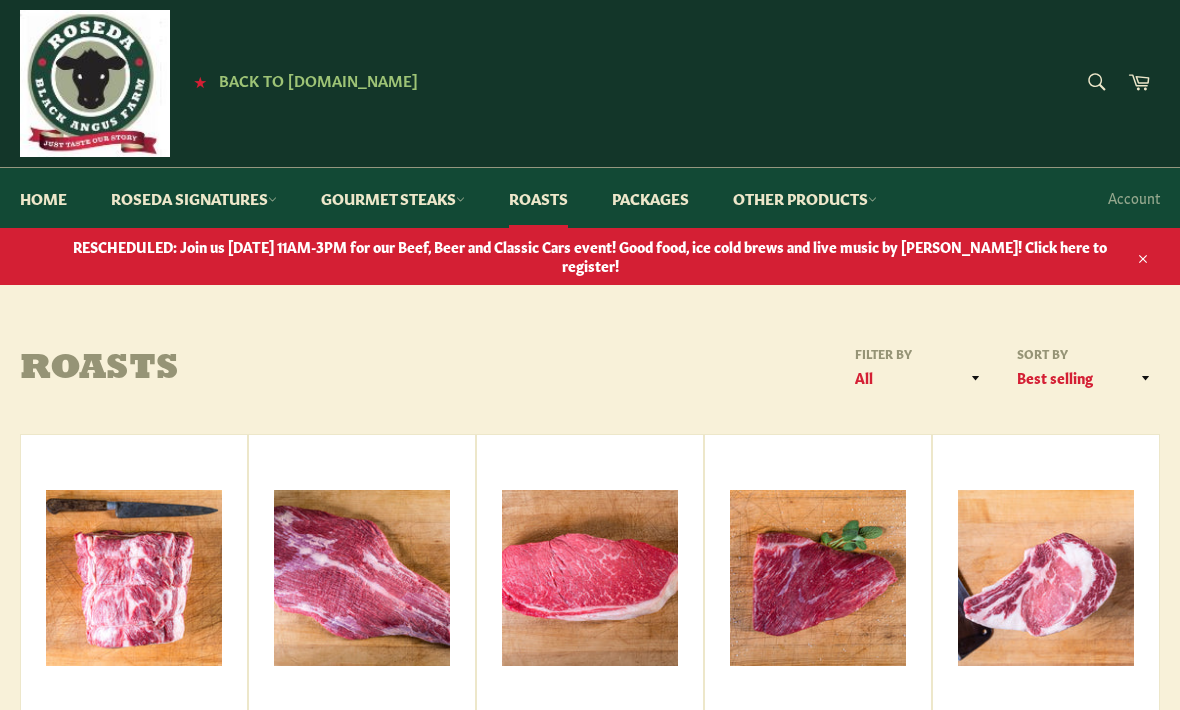 click on "Gourmet Steaks" at bounding box center [393, 198] 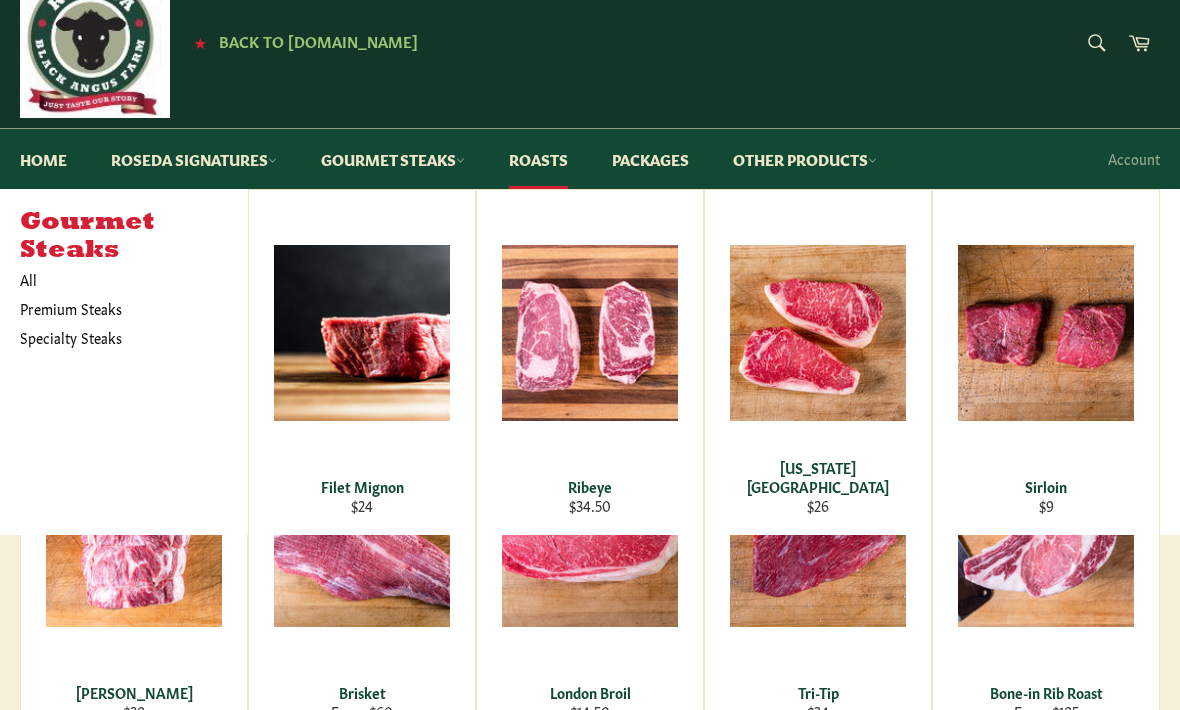 scroll, scrollTop: 49, scrollLeft: 0, axis: vertical 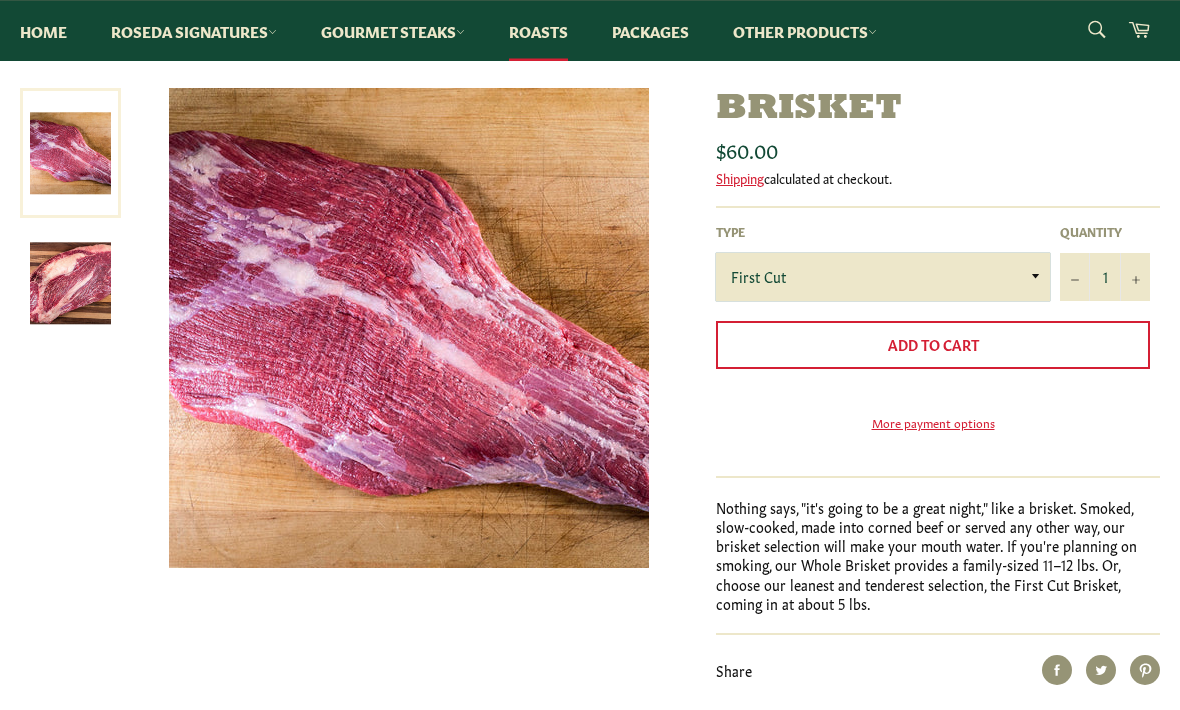 click on "First Cut
Whole" at bounding box center (883, 278) 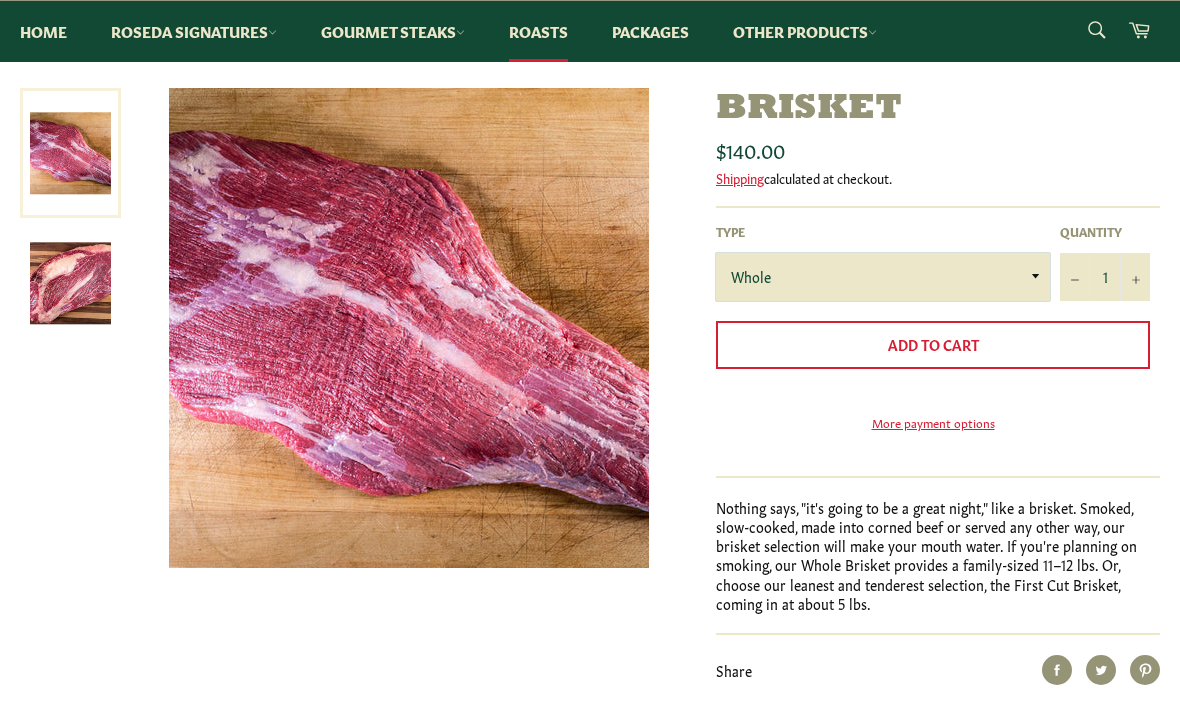click on "First Cut
Whole" at bounding box center [883, 277] 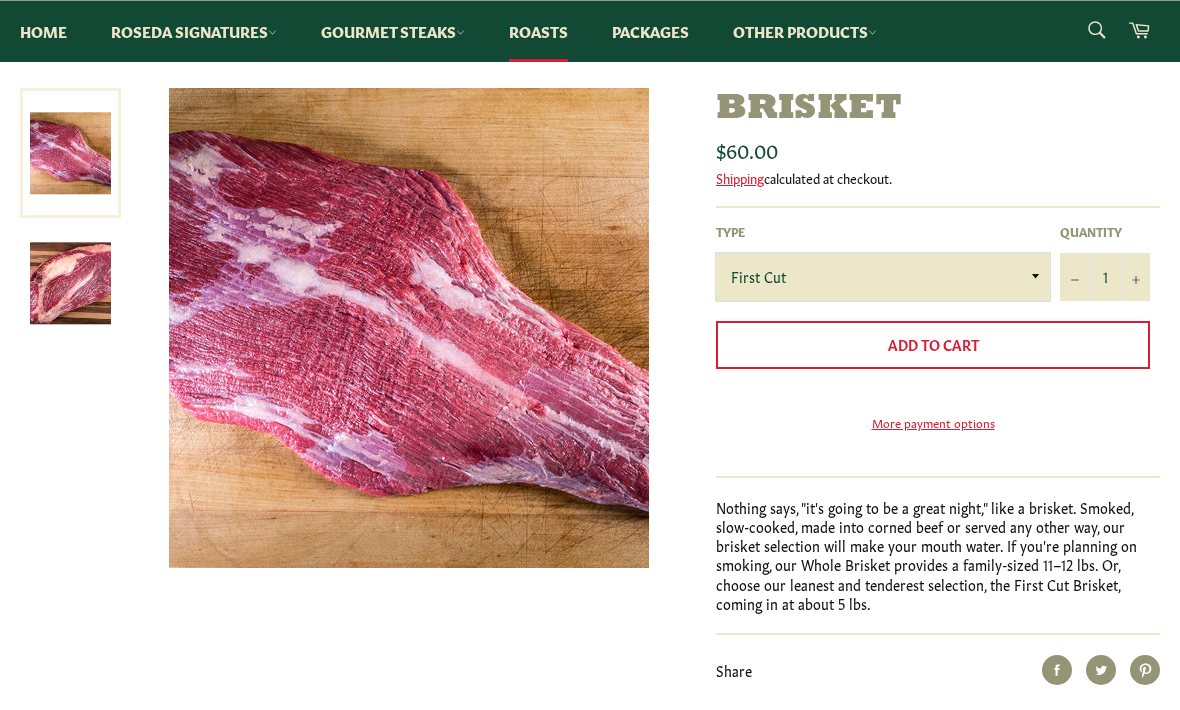 scroll, scrollTop: 0, scrollLeft: 0, axis: both 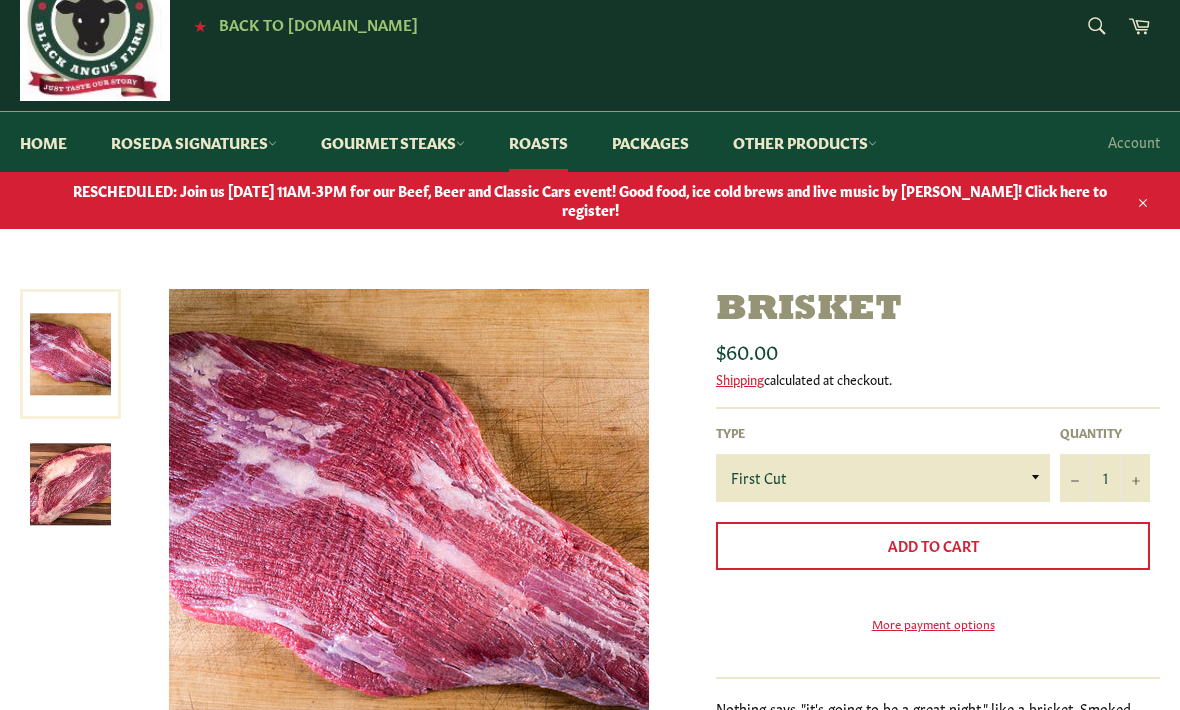 click 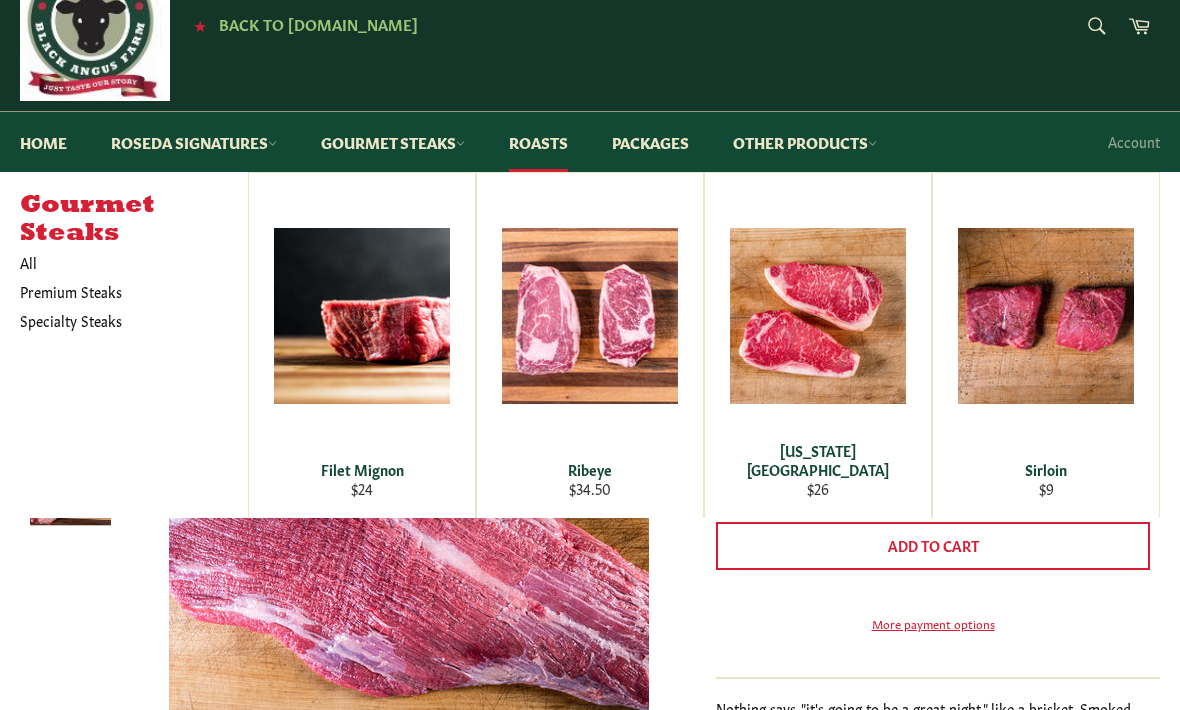 click on "View" at bounding box center (362, 345) 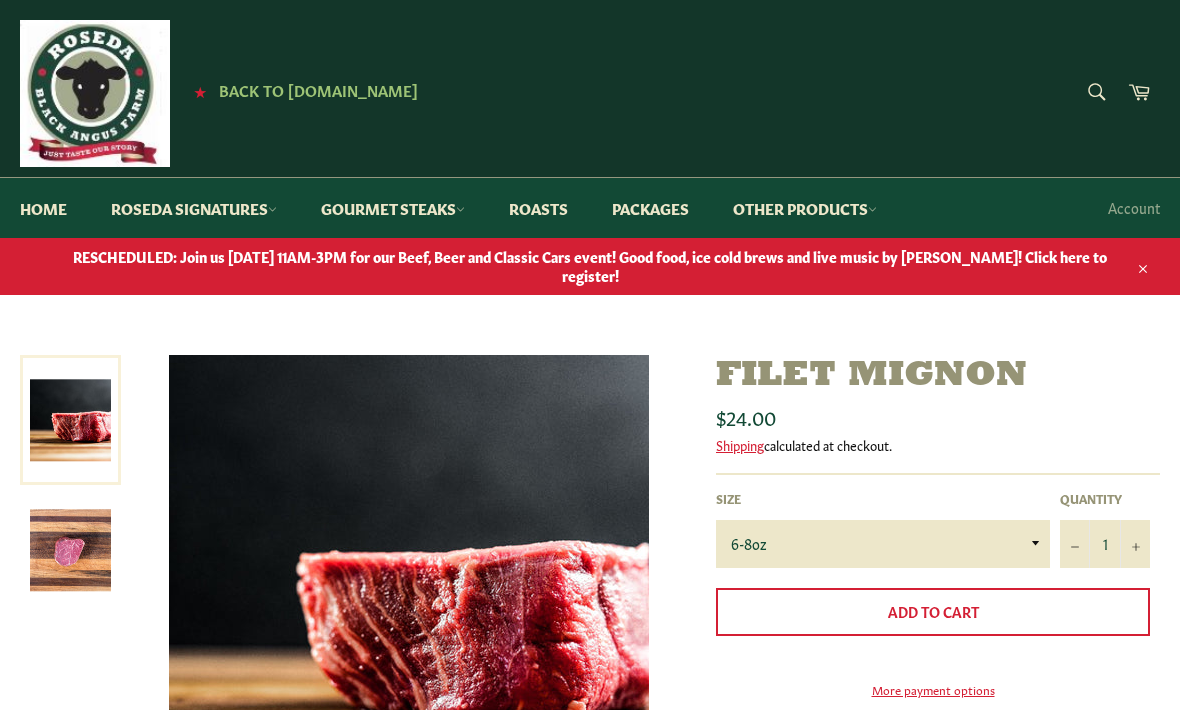 scroll, scrollTop: 0, scrollLeft: 0, axis: both 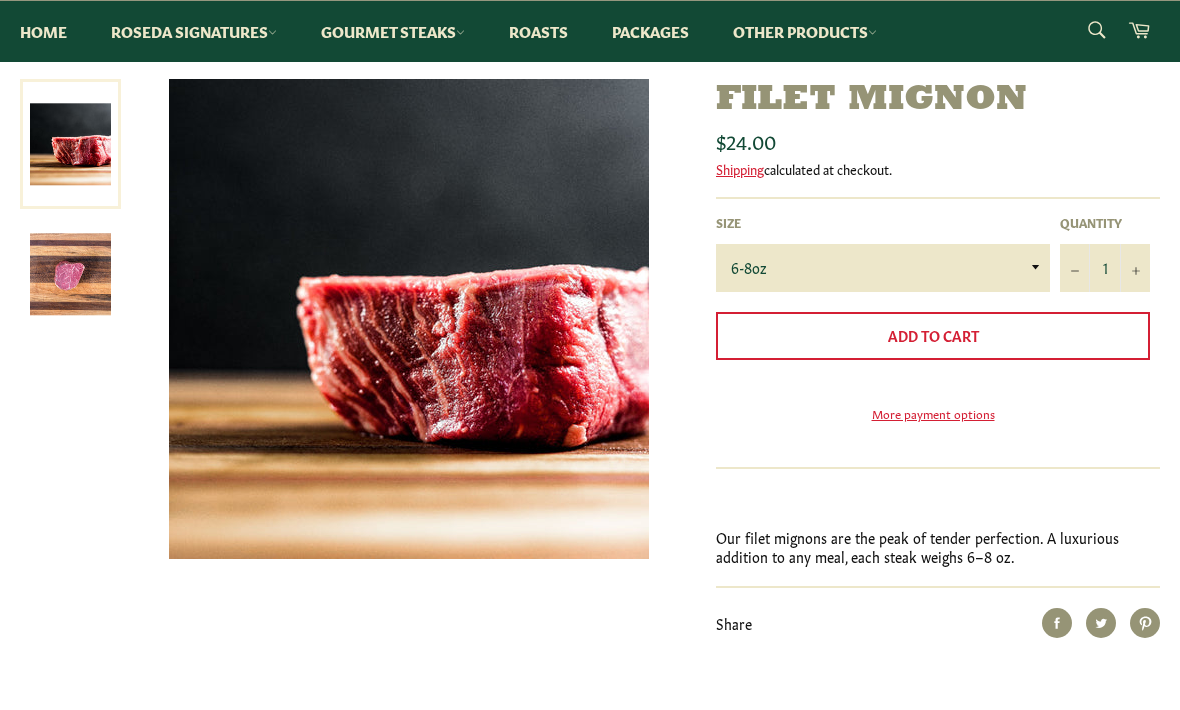 click on "+" at bounding box center (1135, 268) 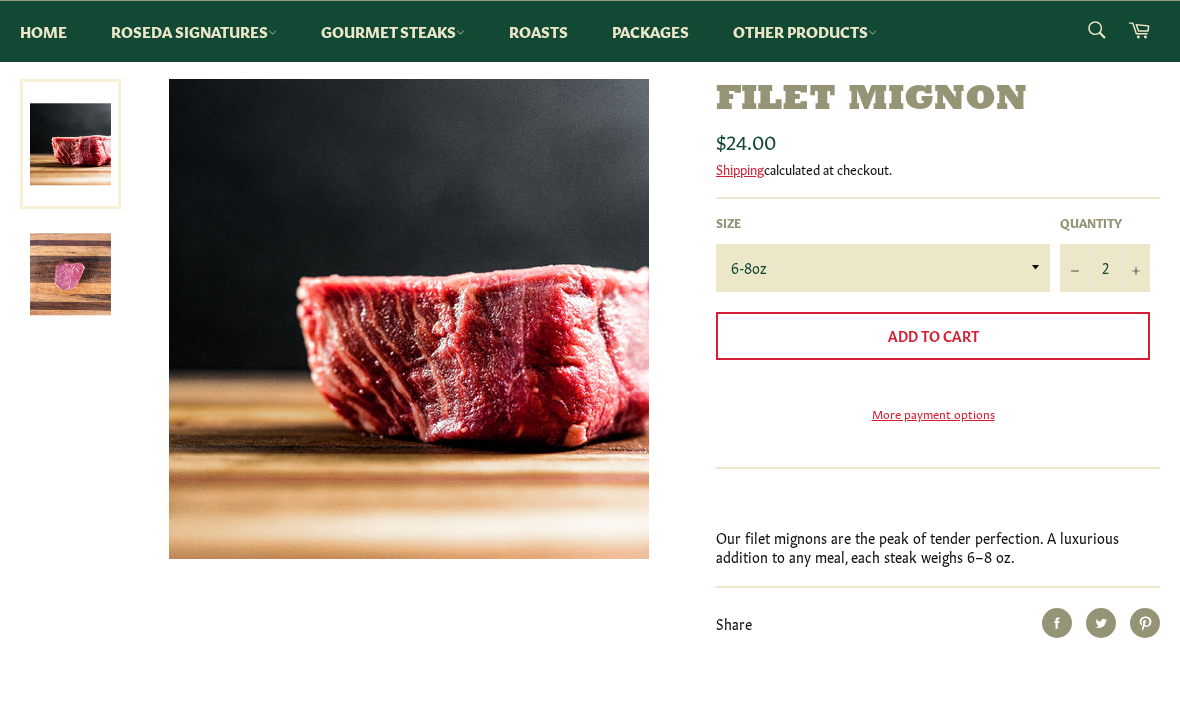 click on "+" at bounding box center (1135, 268) 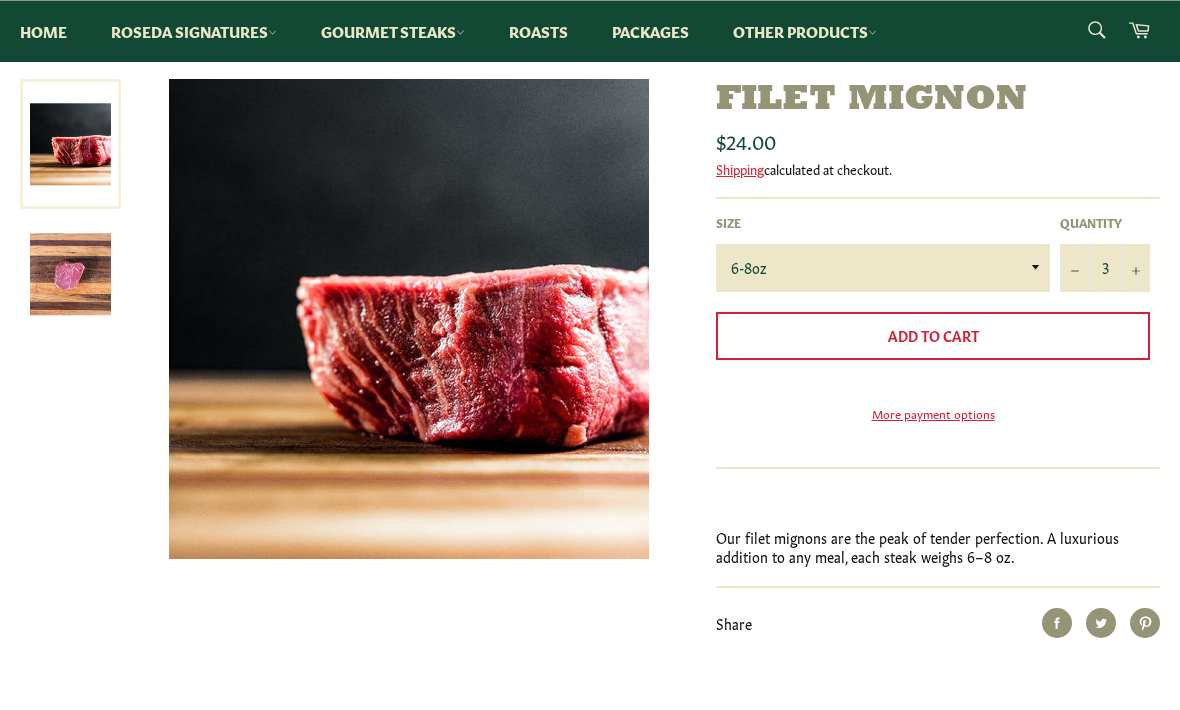 click on "+" at bounding box center (1135, 268) 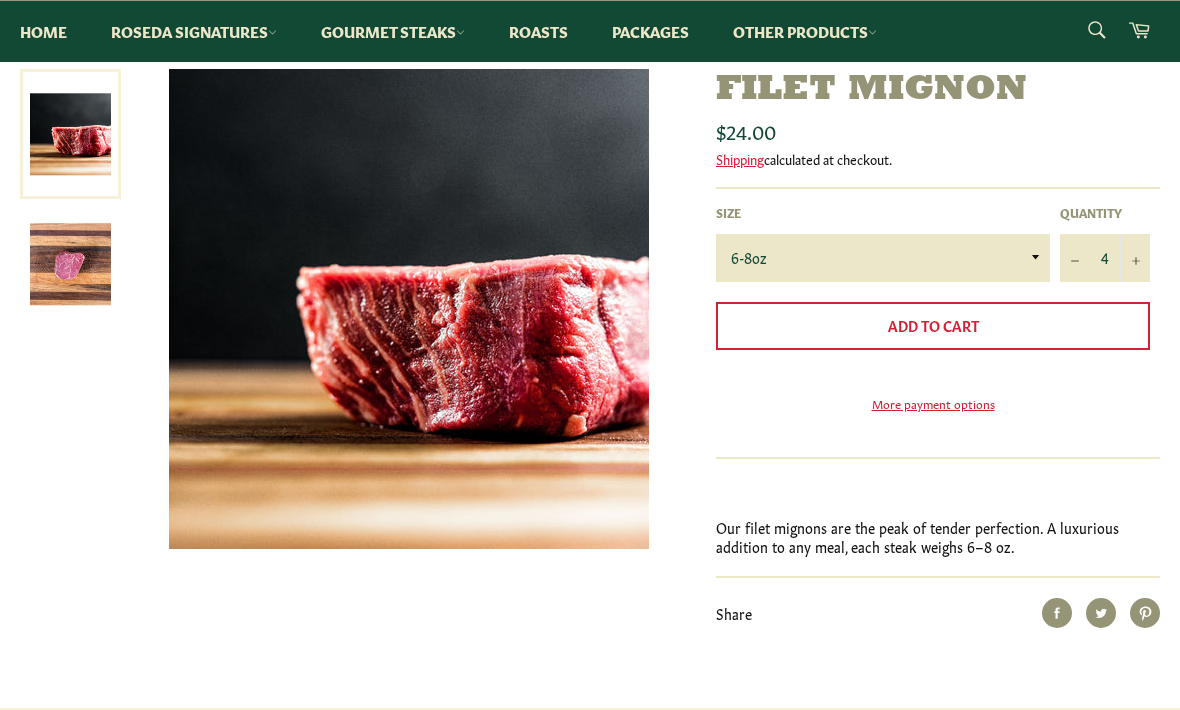 scroll, scrollTop: 287, scrollLeft: 0, axis: vertical 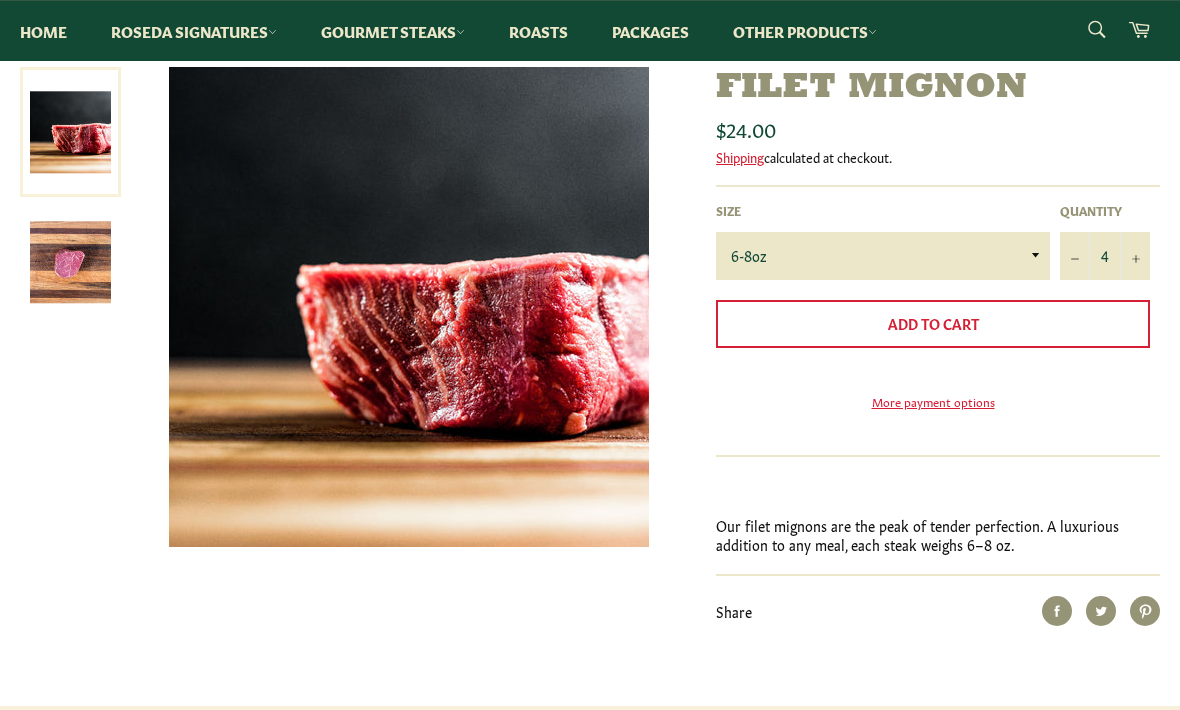 click on "Add to Cart" at bounding box center (933, 325) 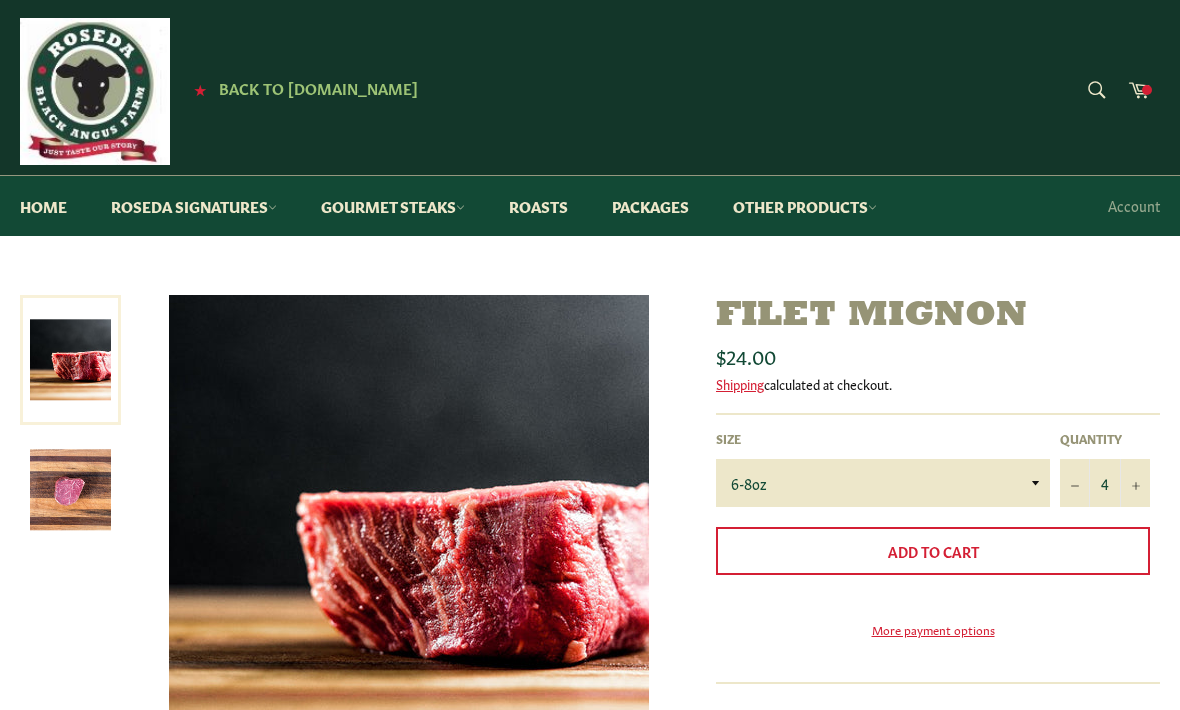 scroll, scrollTop: 0, scrollLeft: 0, axis: both 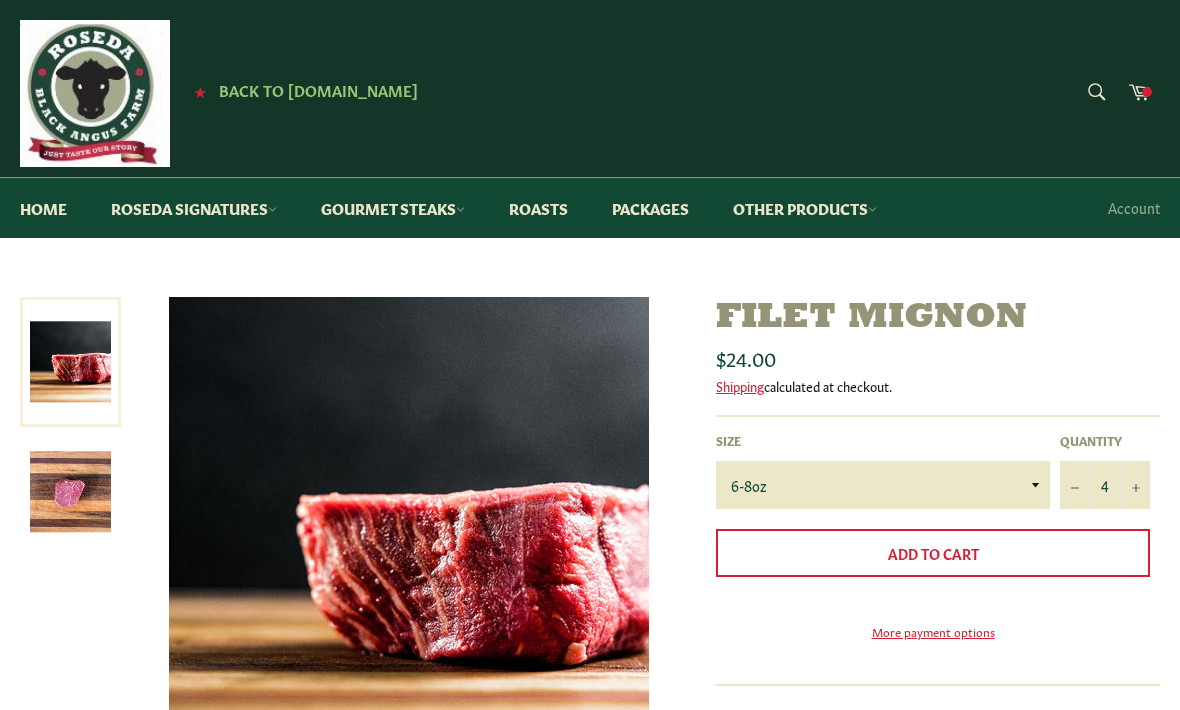 click on "Cart" at bounding box center [1139, 93] 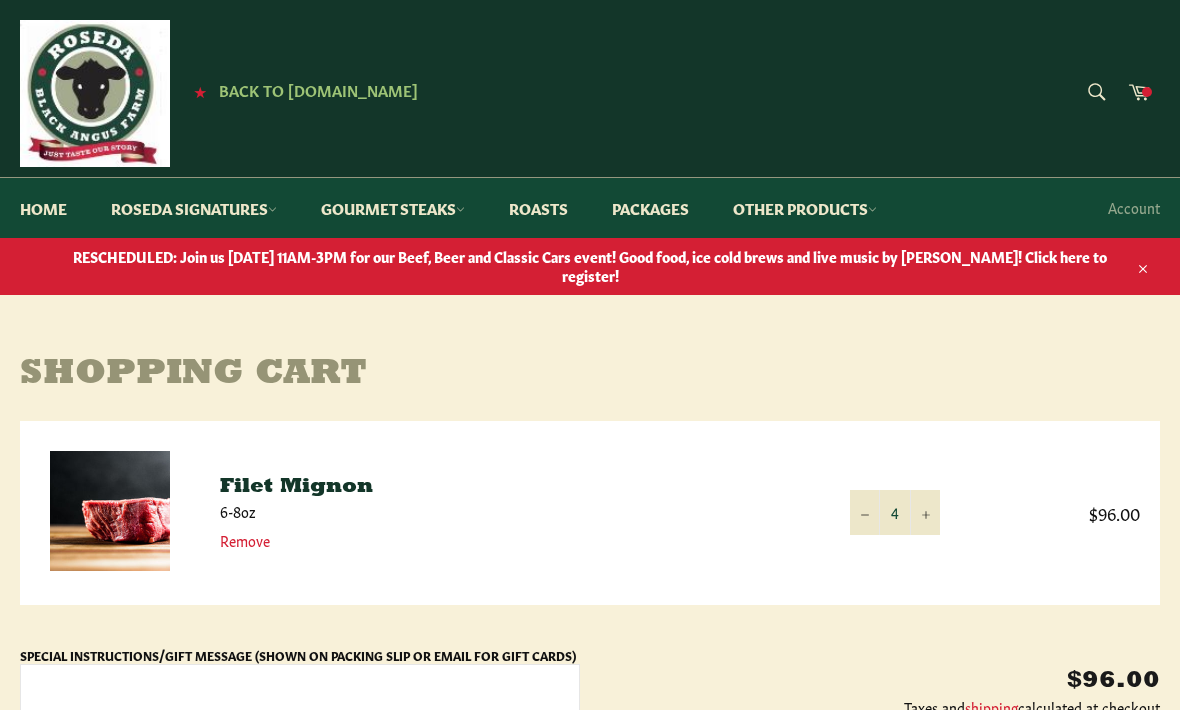 scroll, scrollTop: 0, scrollLeft: 0, axis: both 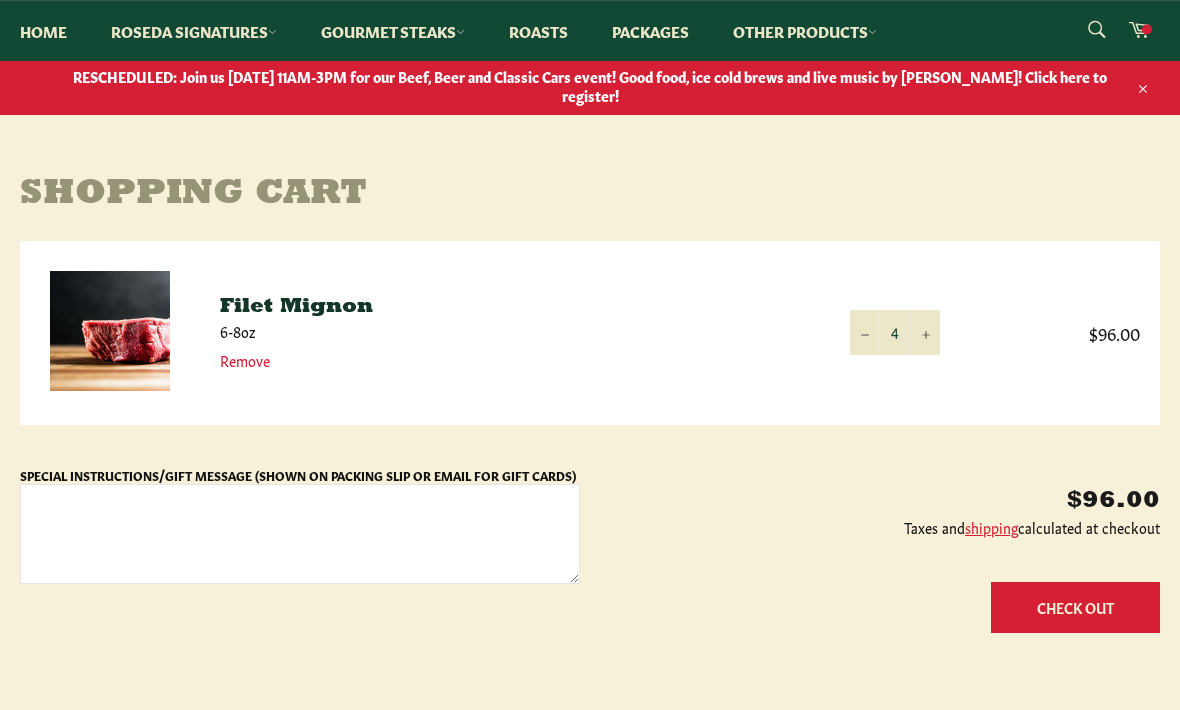 click on "+" at bounding box center [925, 333] 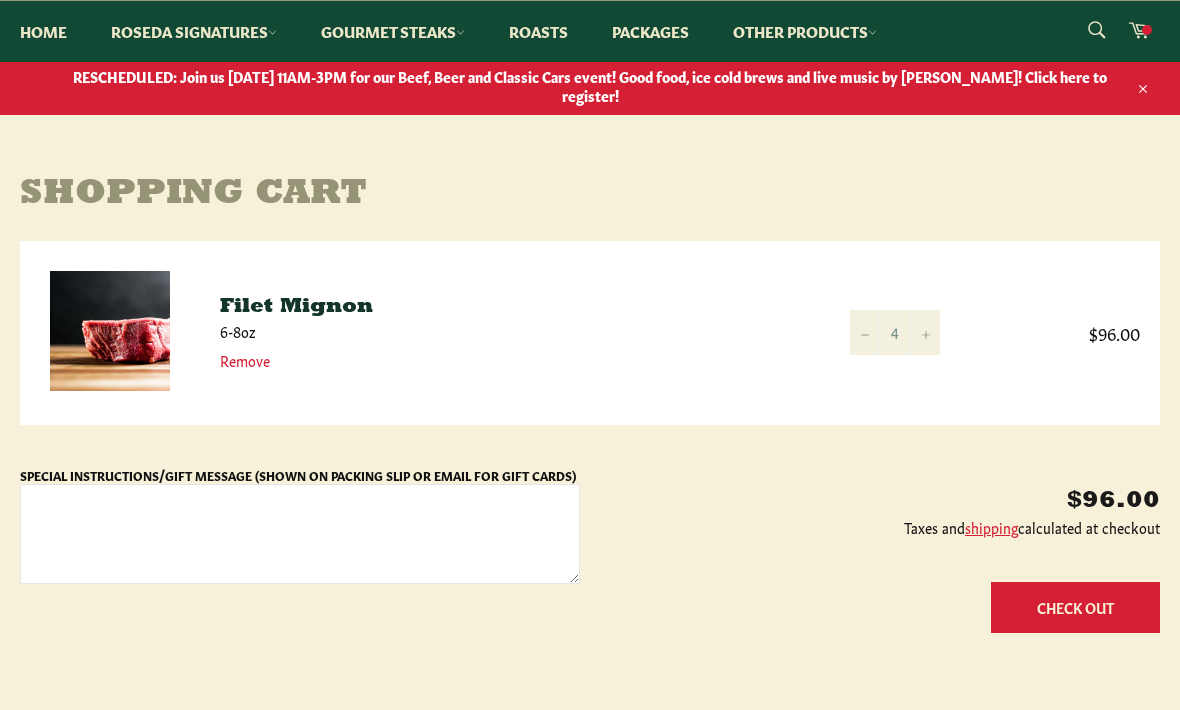 click 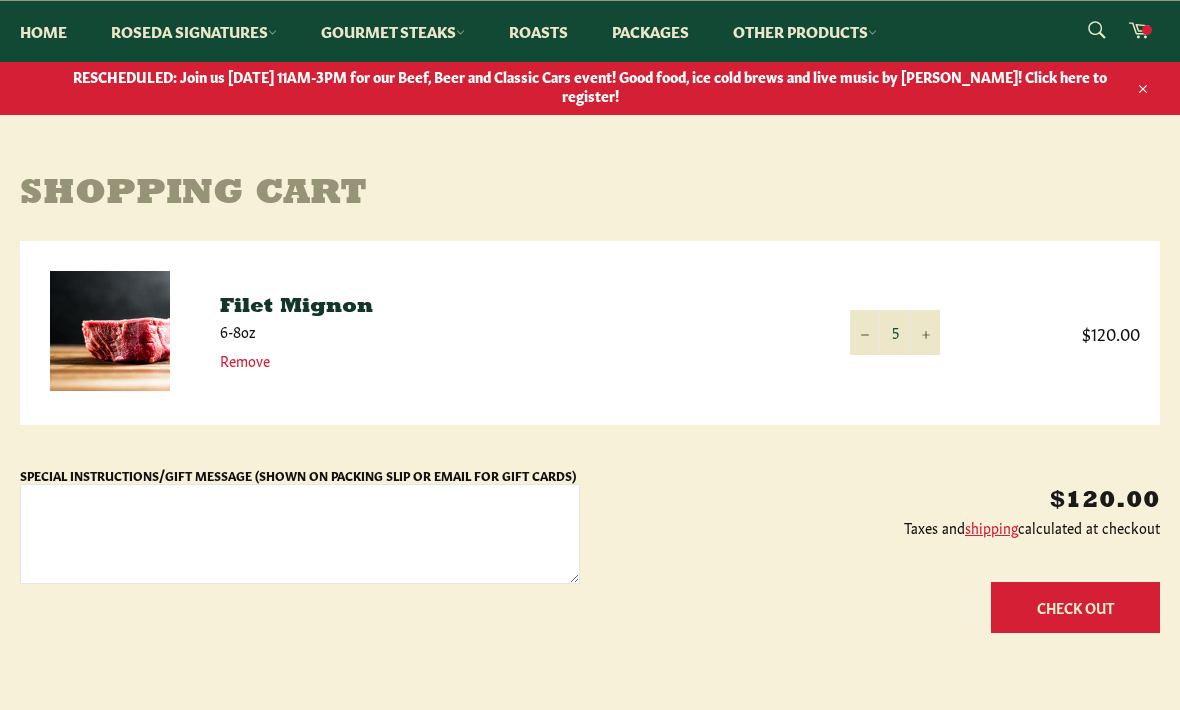 click on "+" at bounding box center [925, 332] 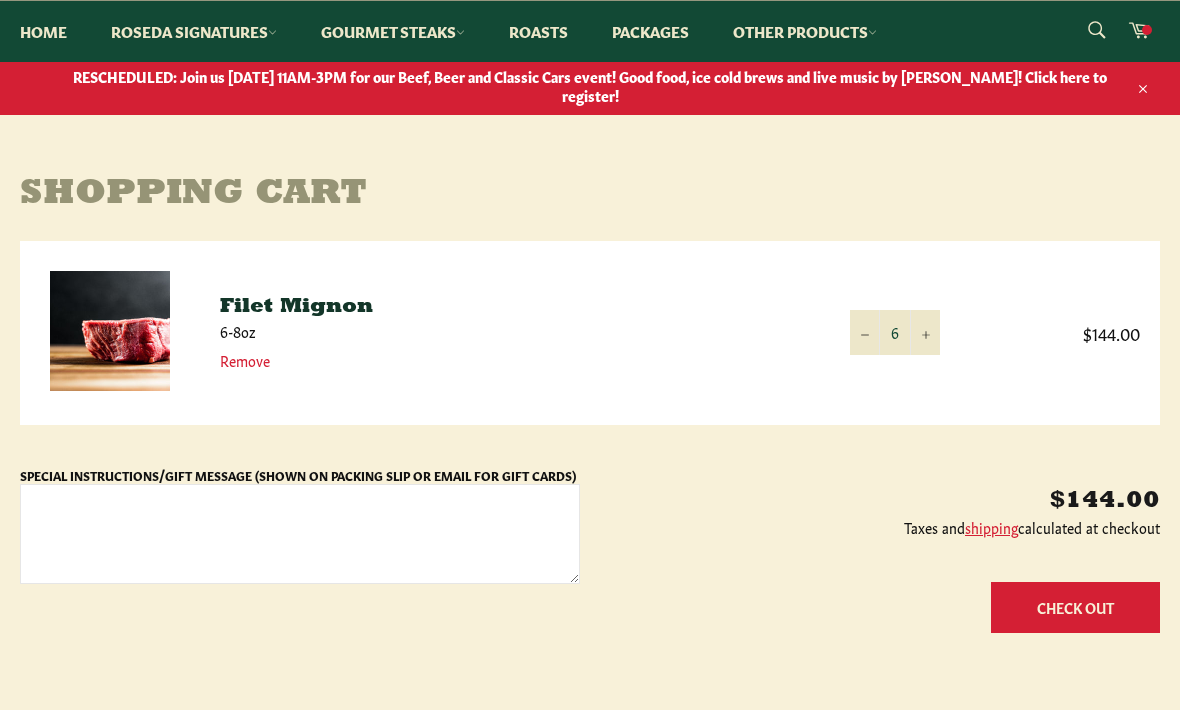 click 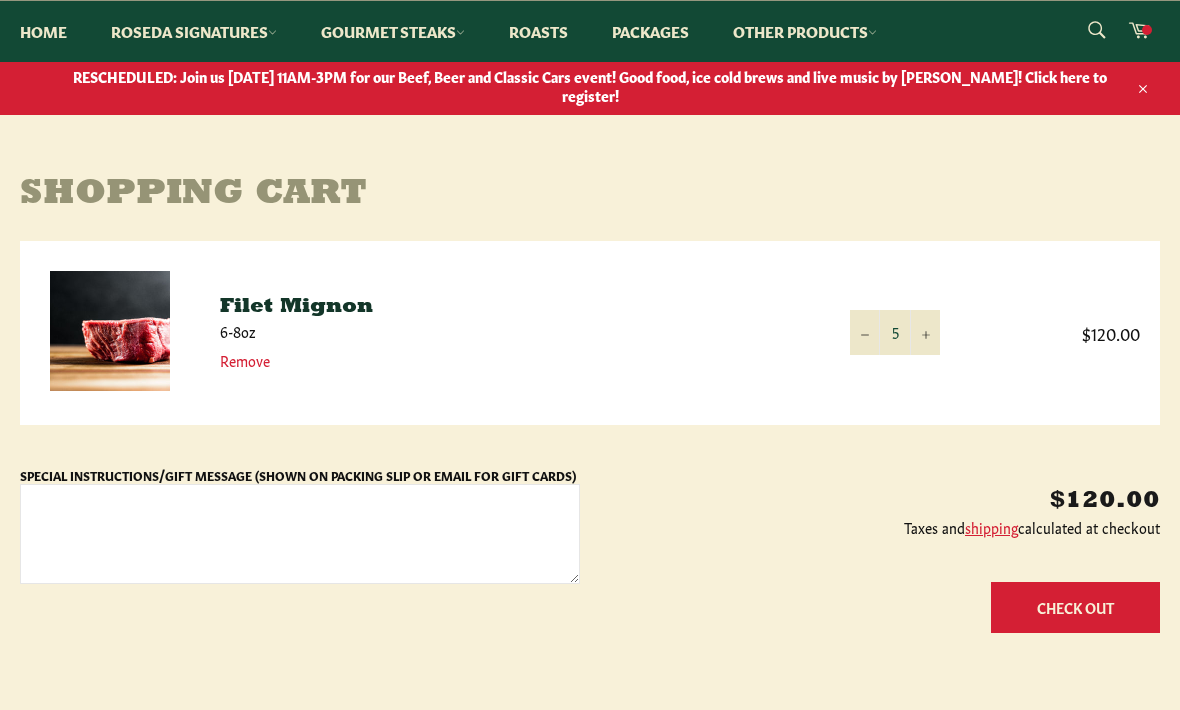 click on "+" at bounding box center [925, 332] 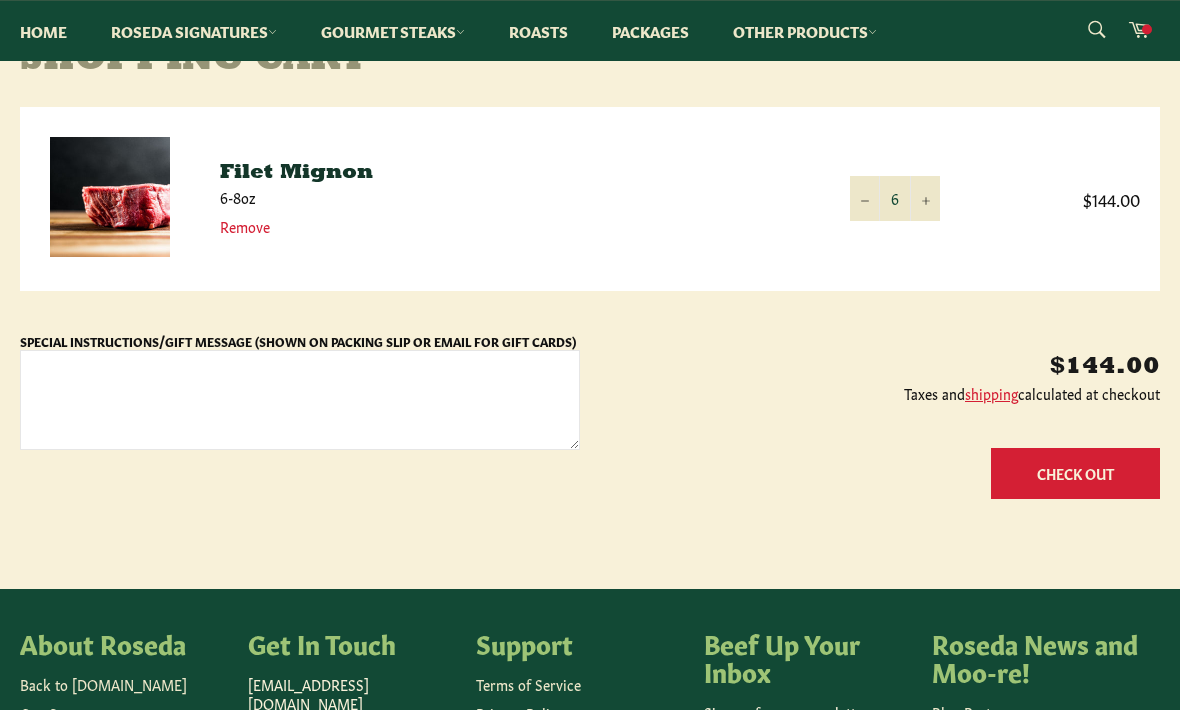 scroll, scrollTop: 317, scrollLeft: 0, axis: vertical 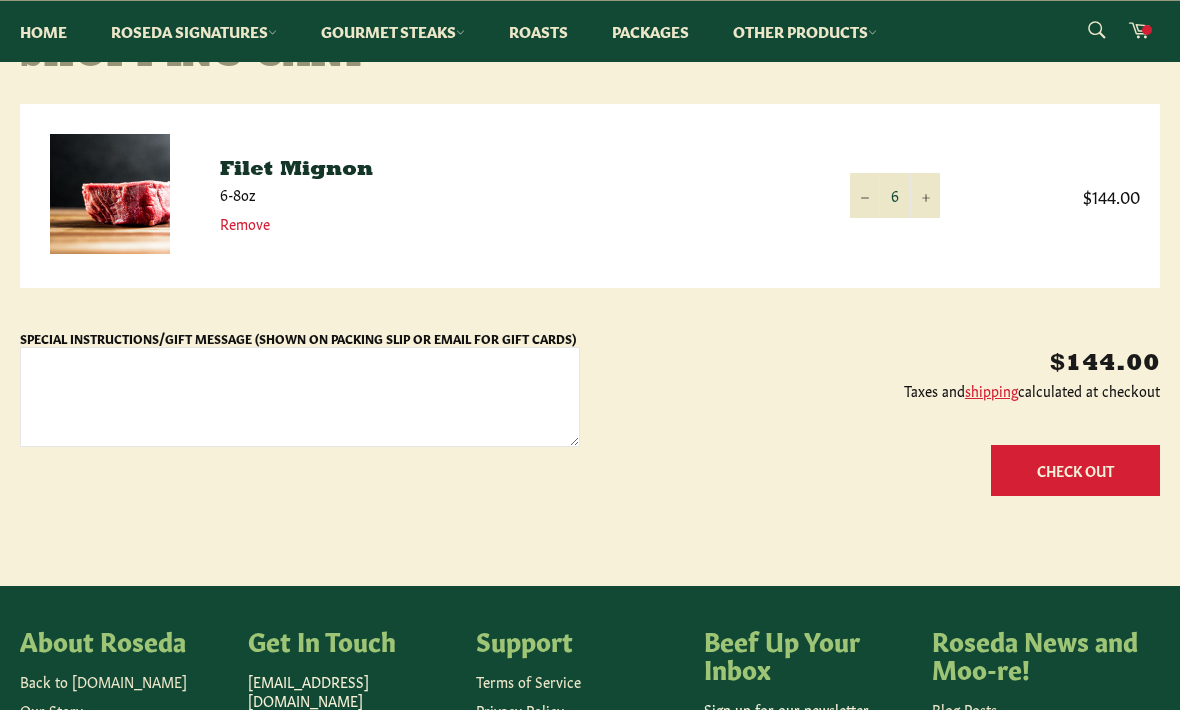 click on "Check Out" at bounding box center [1075, 470] 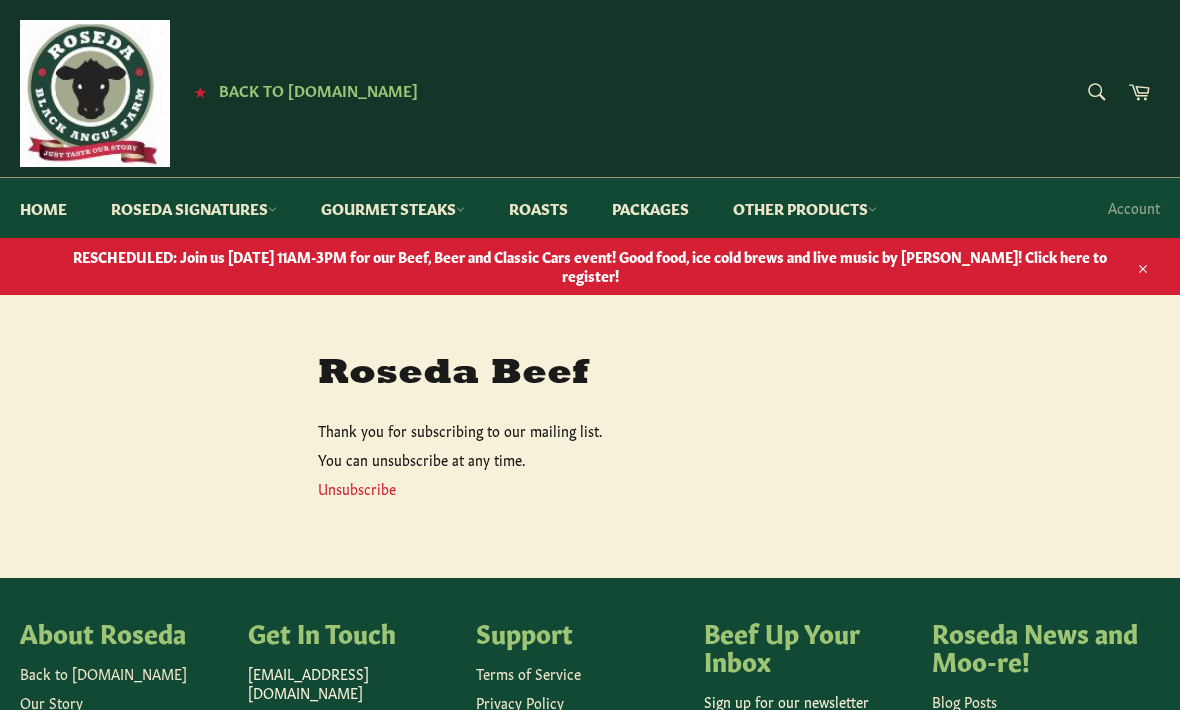 scroll, scrollTop: 0, scrollLeft: 0, axis: both 